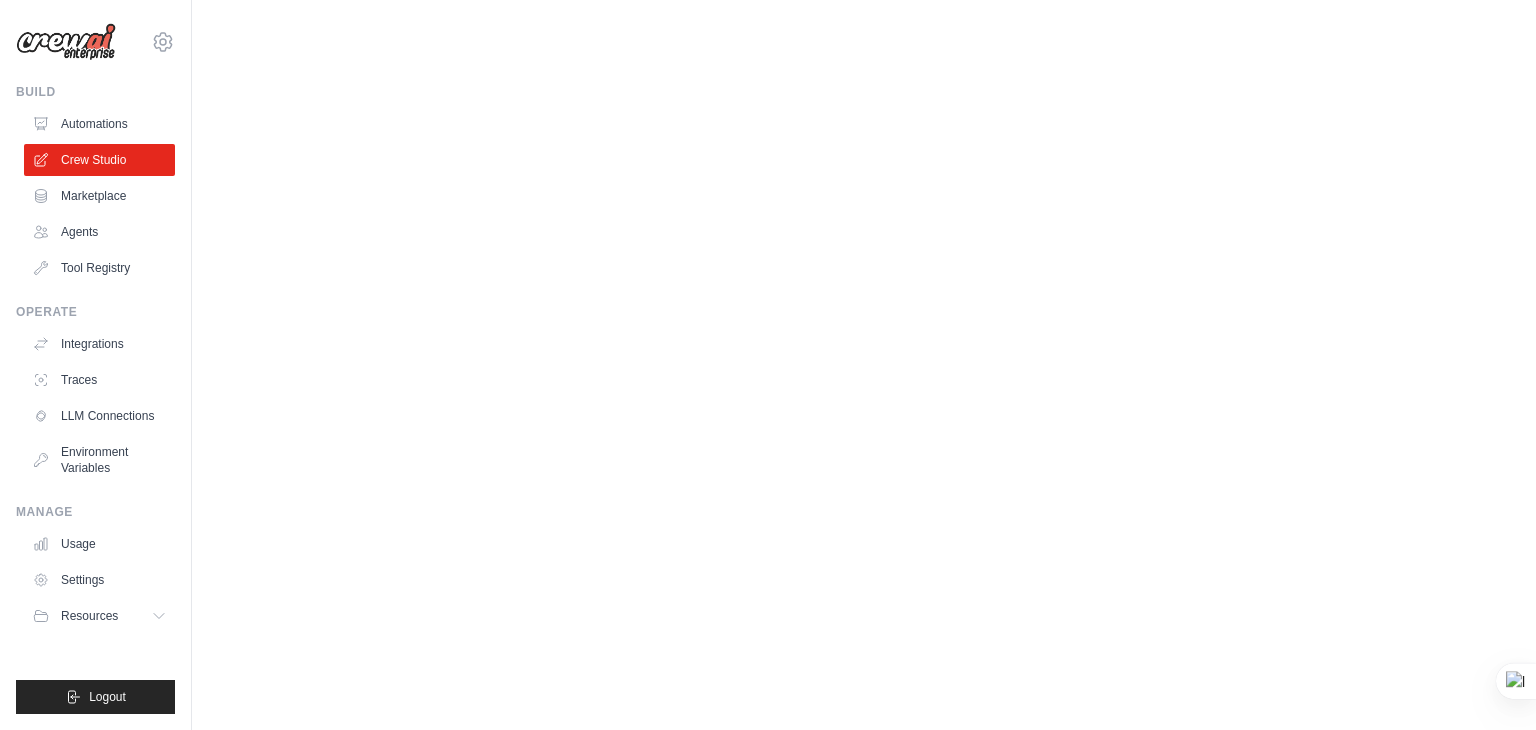 scroll, scrollTop: 0, scrollLeft: 0, axis: both 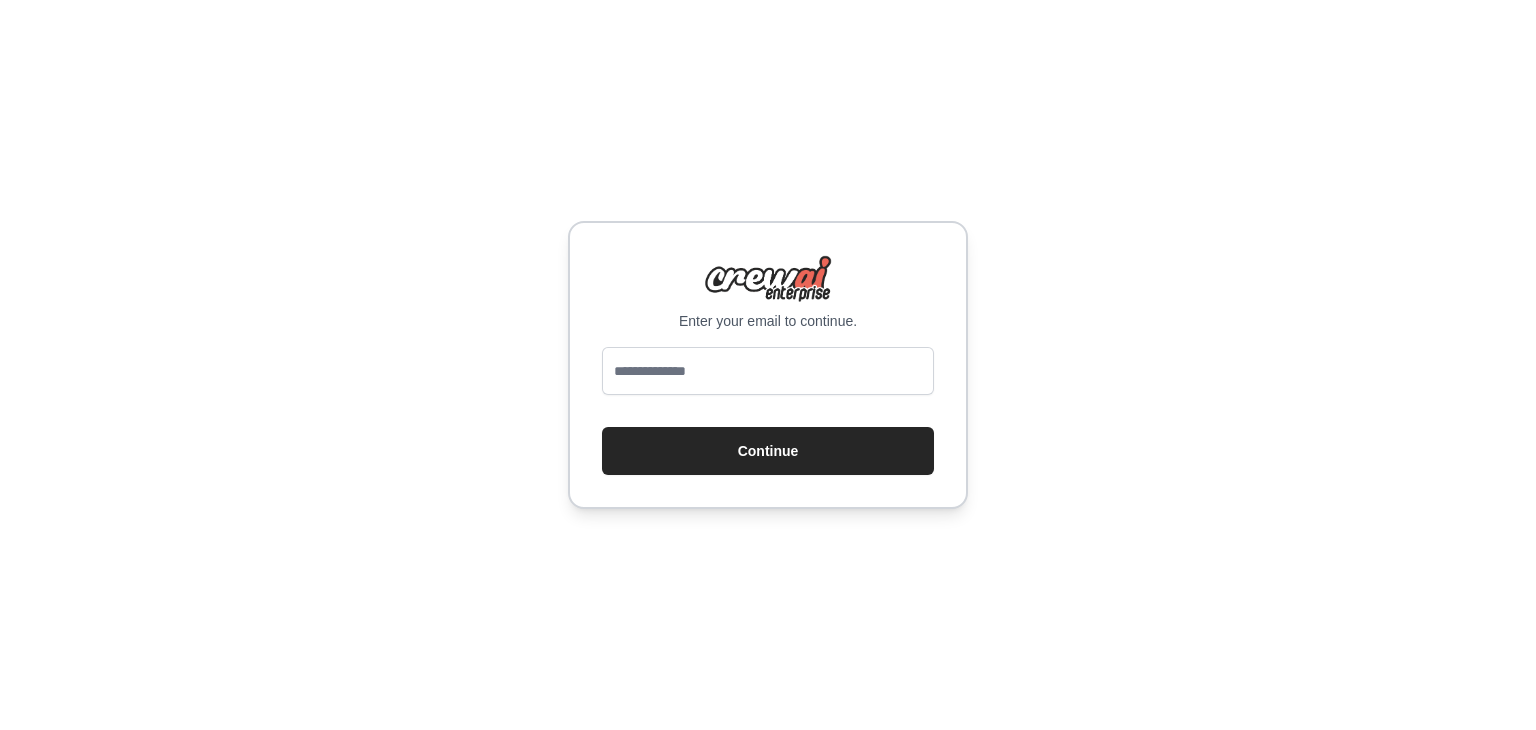 type on "**********" 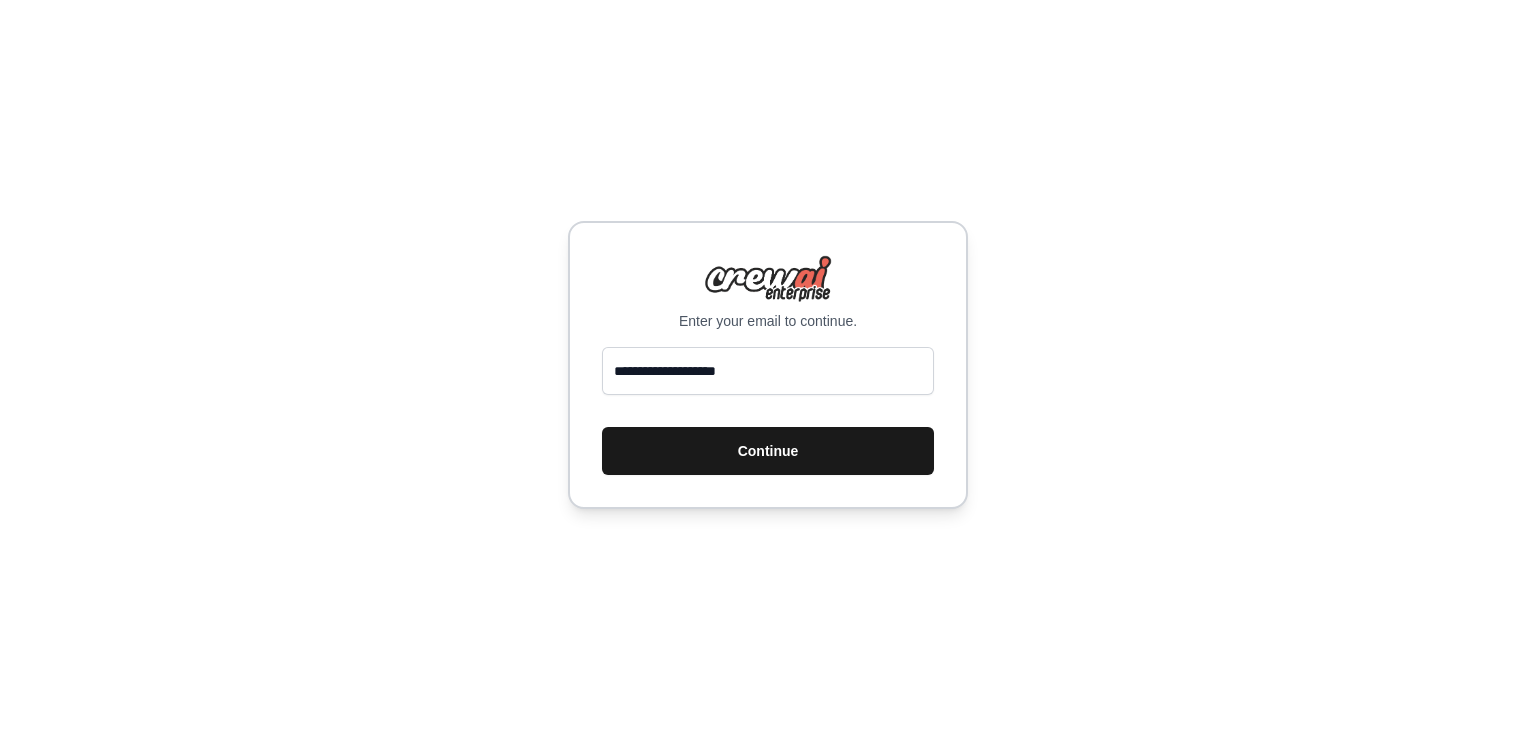 click on "Continue" at bounding box center (768, 451) 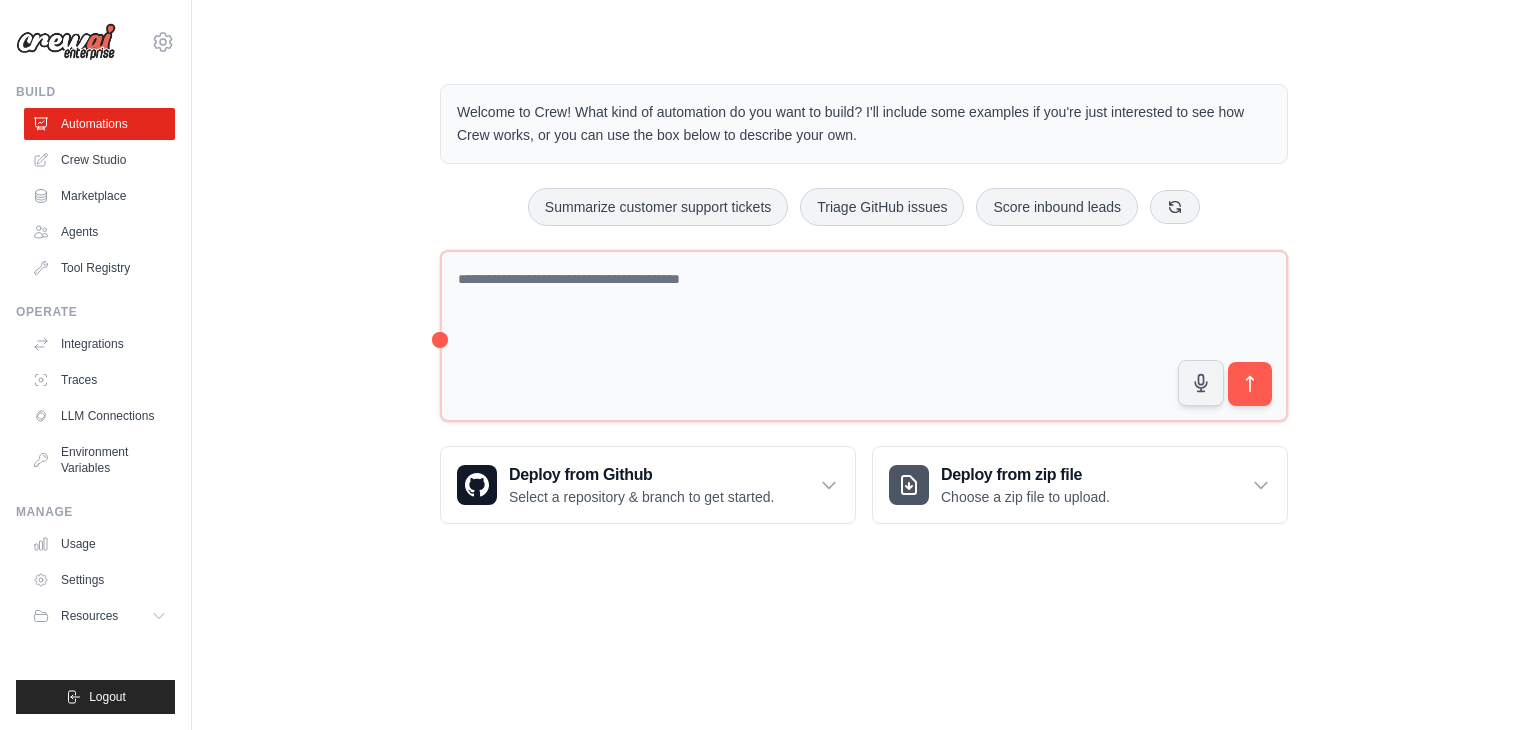 scroll, scrollTop: 0, scrollLeft: 0, axis: both 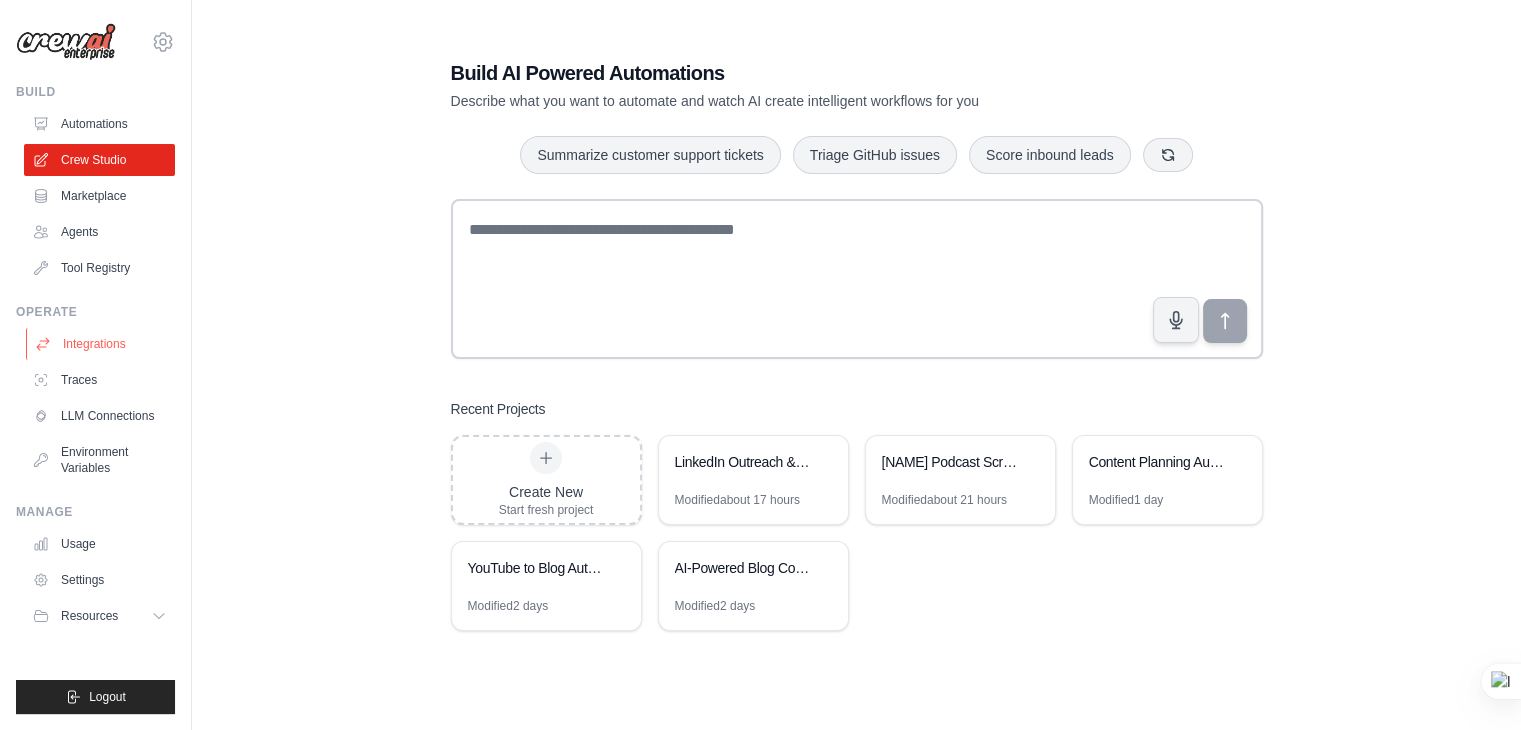 click on "Integrations" at bounding box center (101, 344) 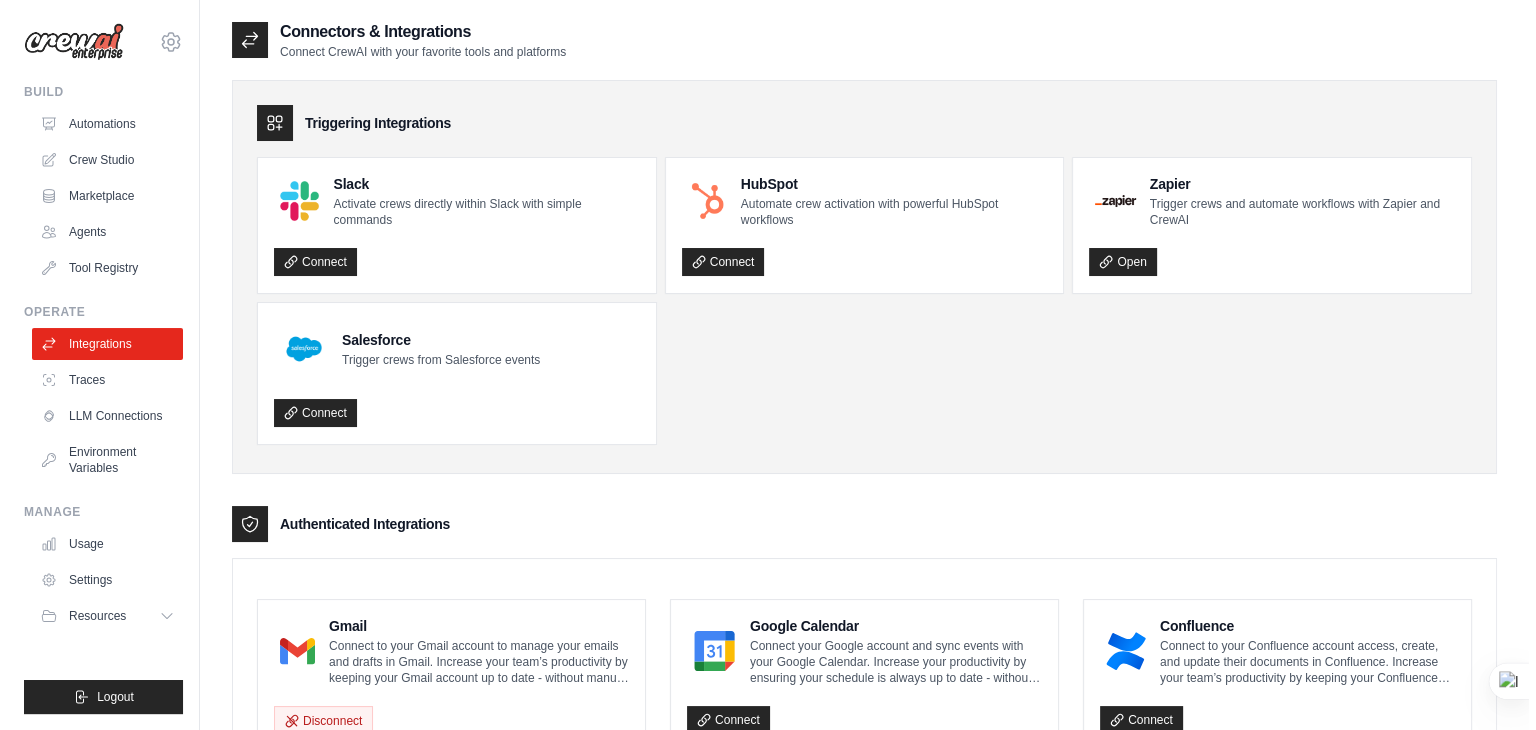 scroll, scrollTop: 0, scrollLeft: 0, axis: both 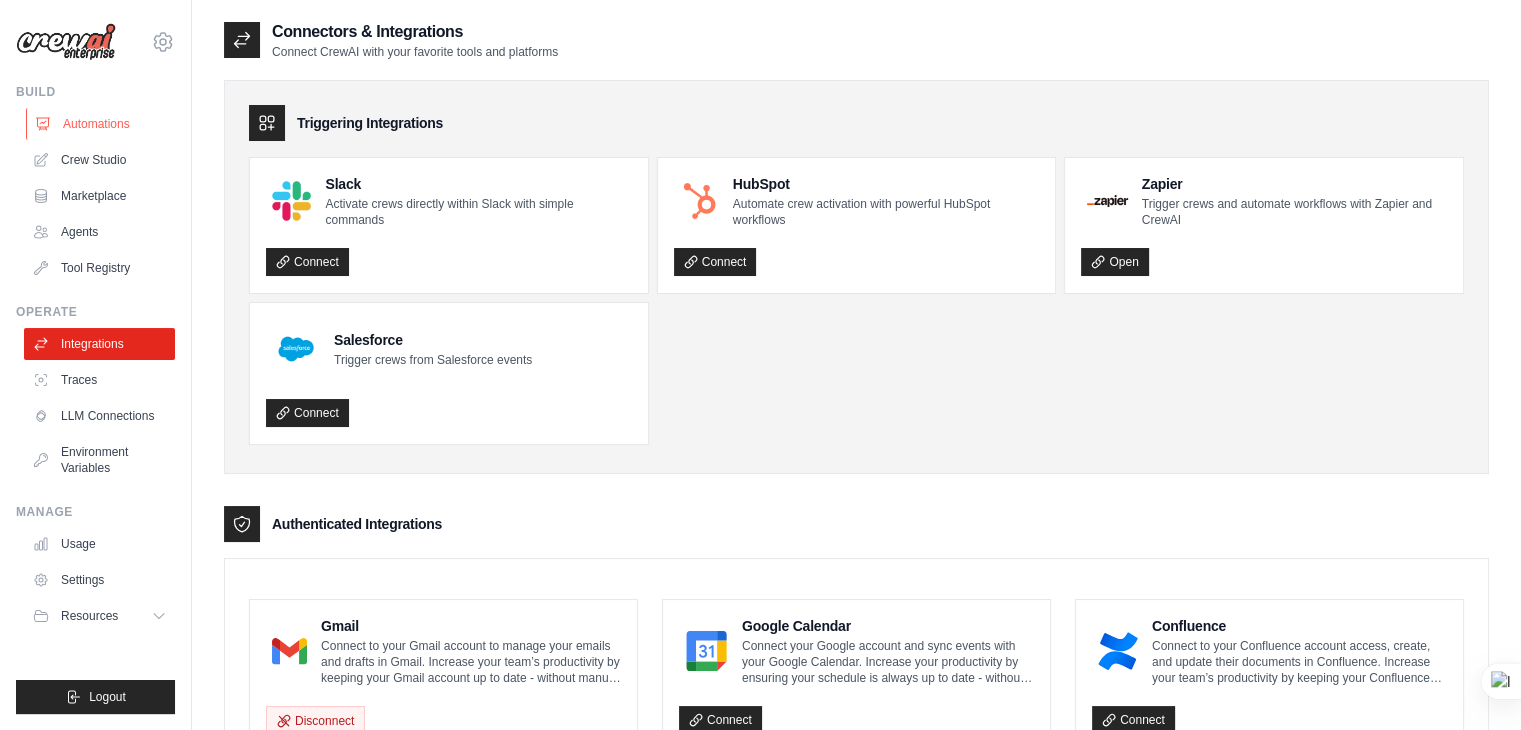 click on "Automations" at bounding box center [101, 124] 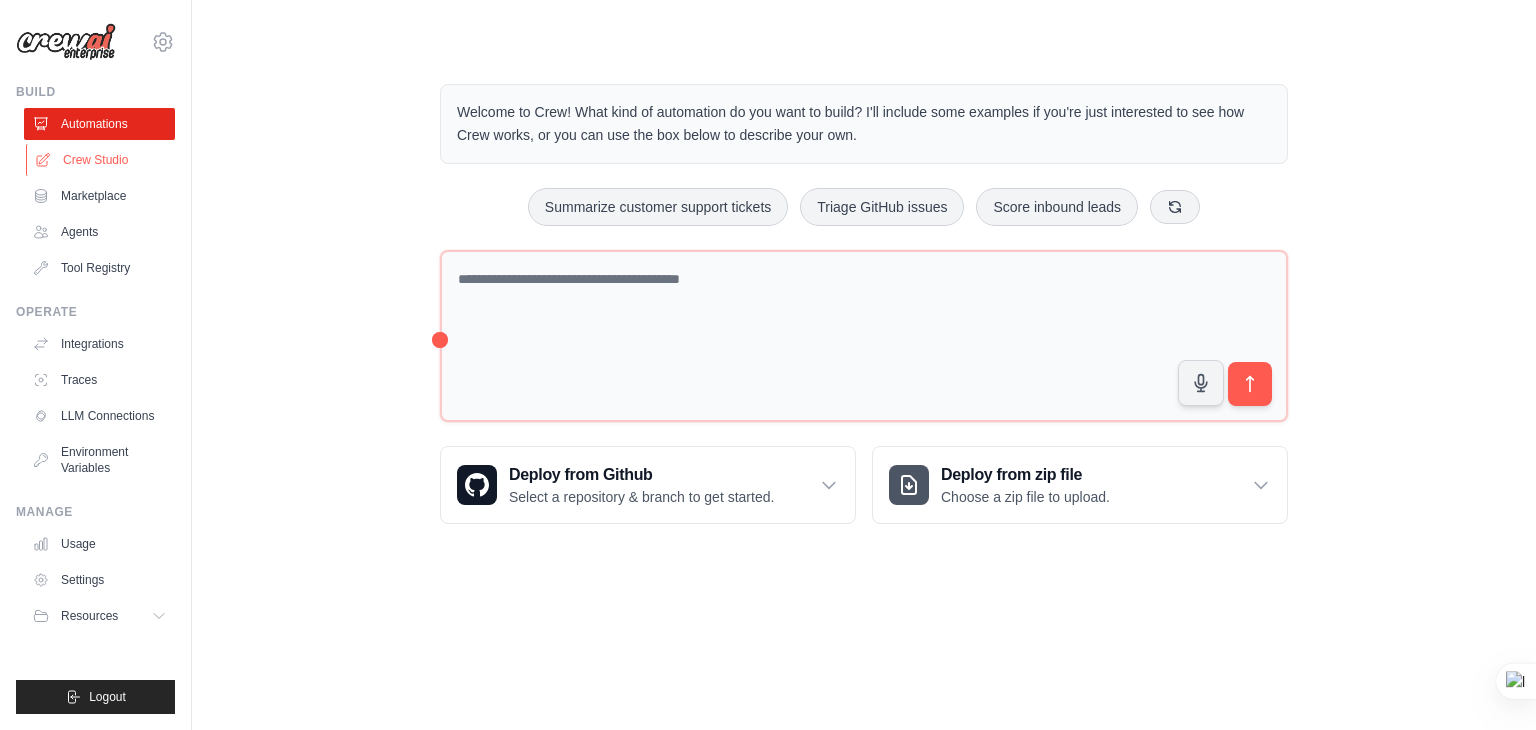 click on "Crew Studio" at bounding box center [101, 160] 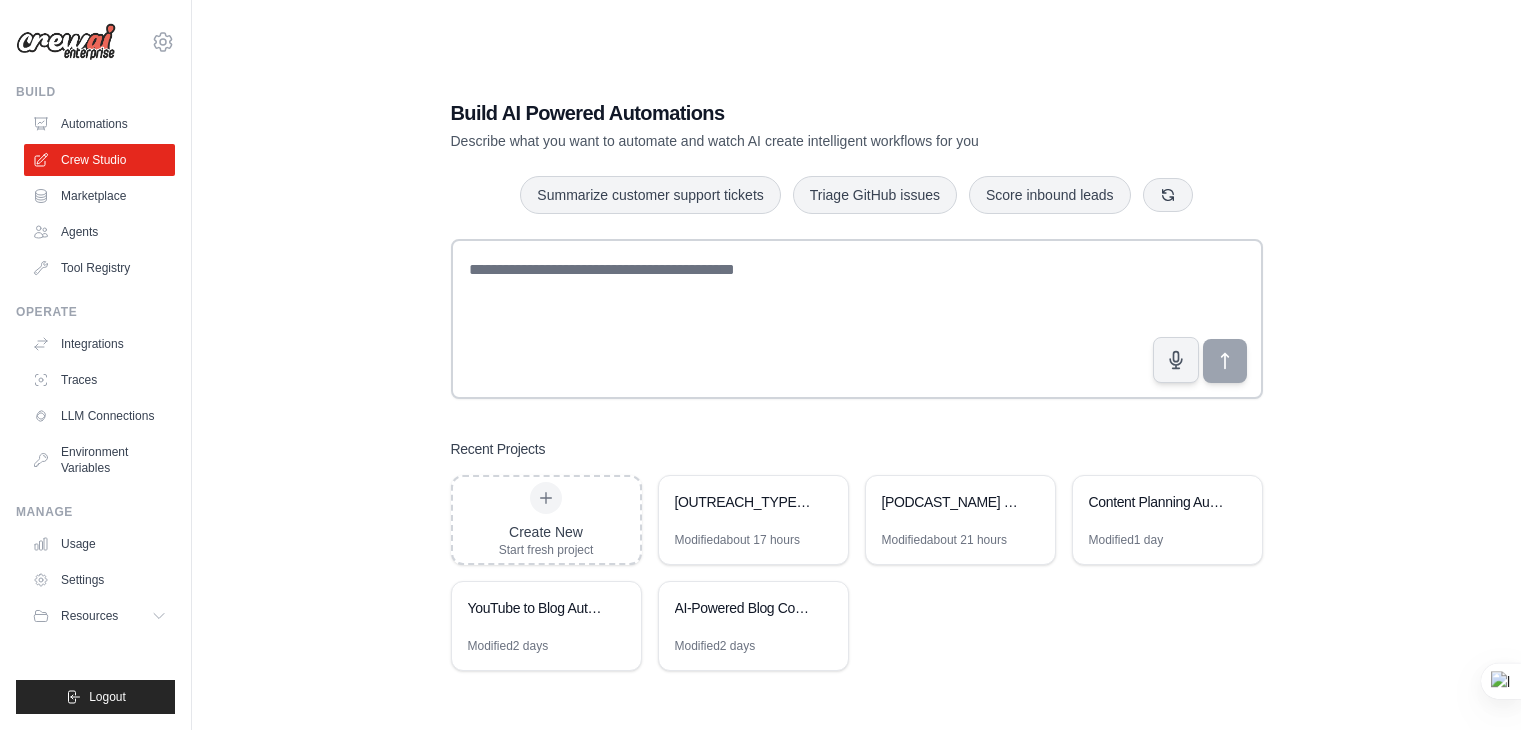 scroll, scrollTop: 0, scrollLeft: 0, axis: both 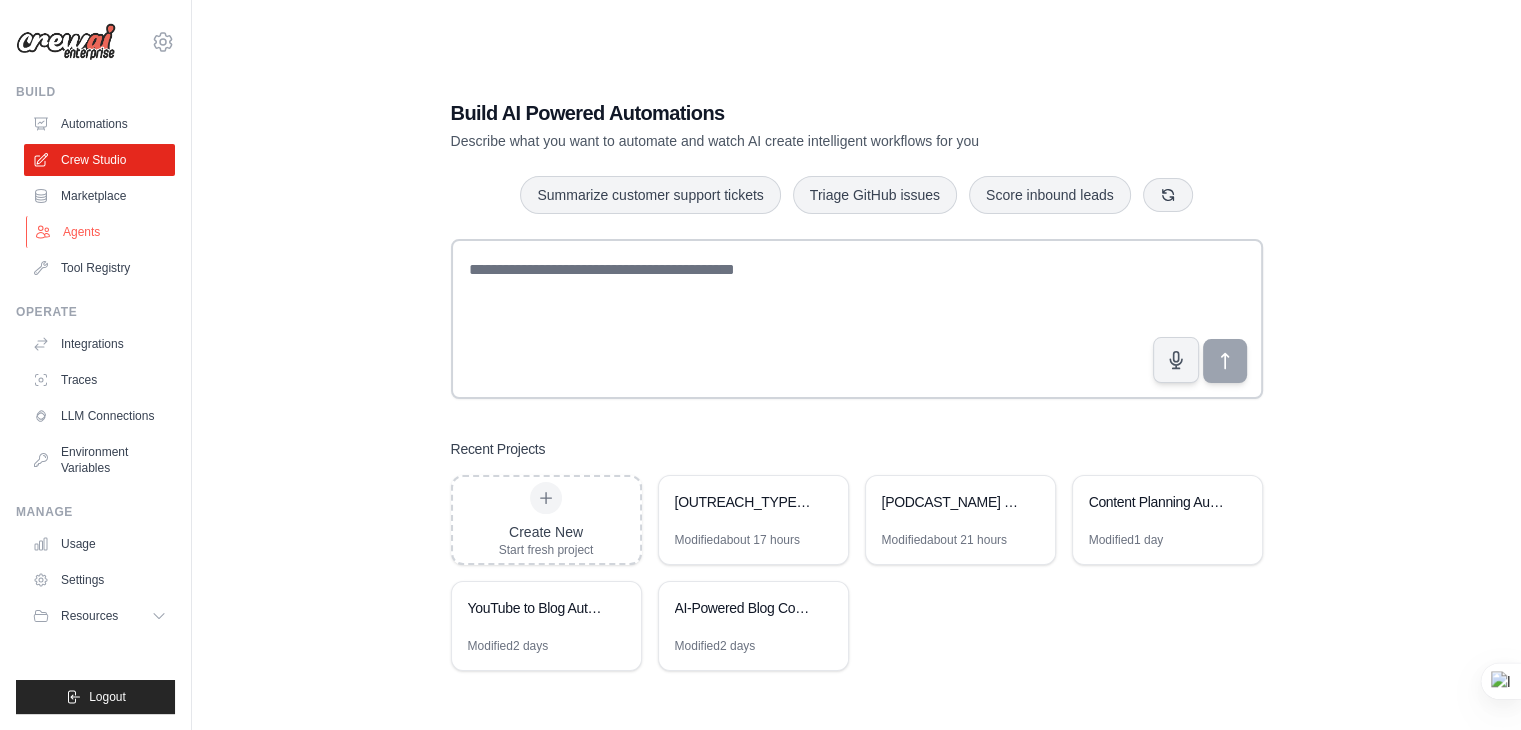 click on "Agents" at bounding box center (101, 232) 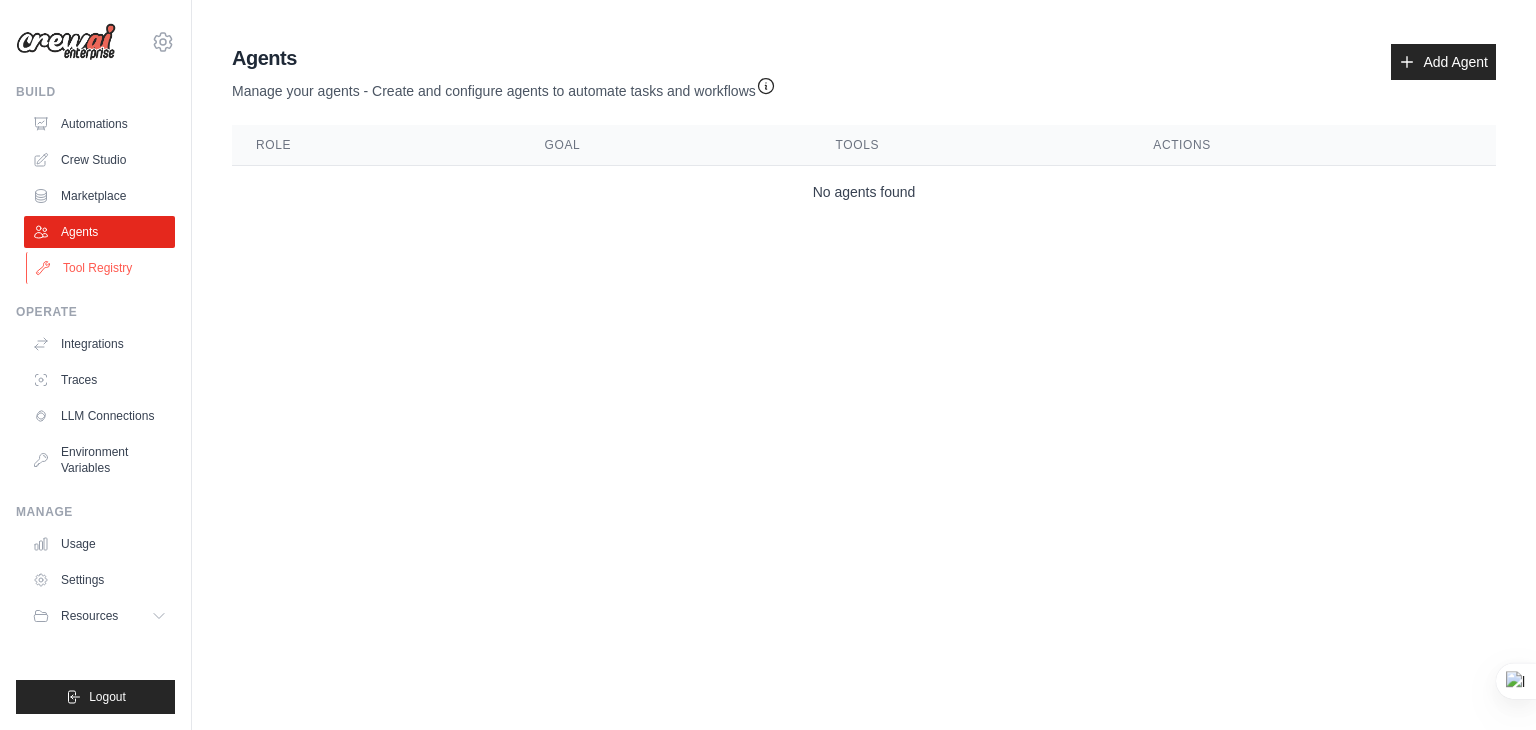 click on "Tool Registry" at bounding box center [101, 268] 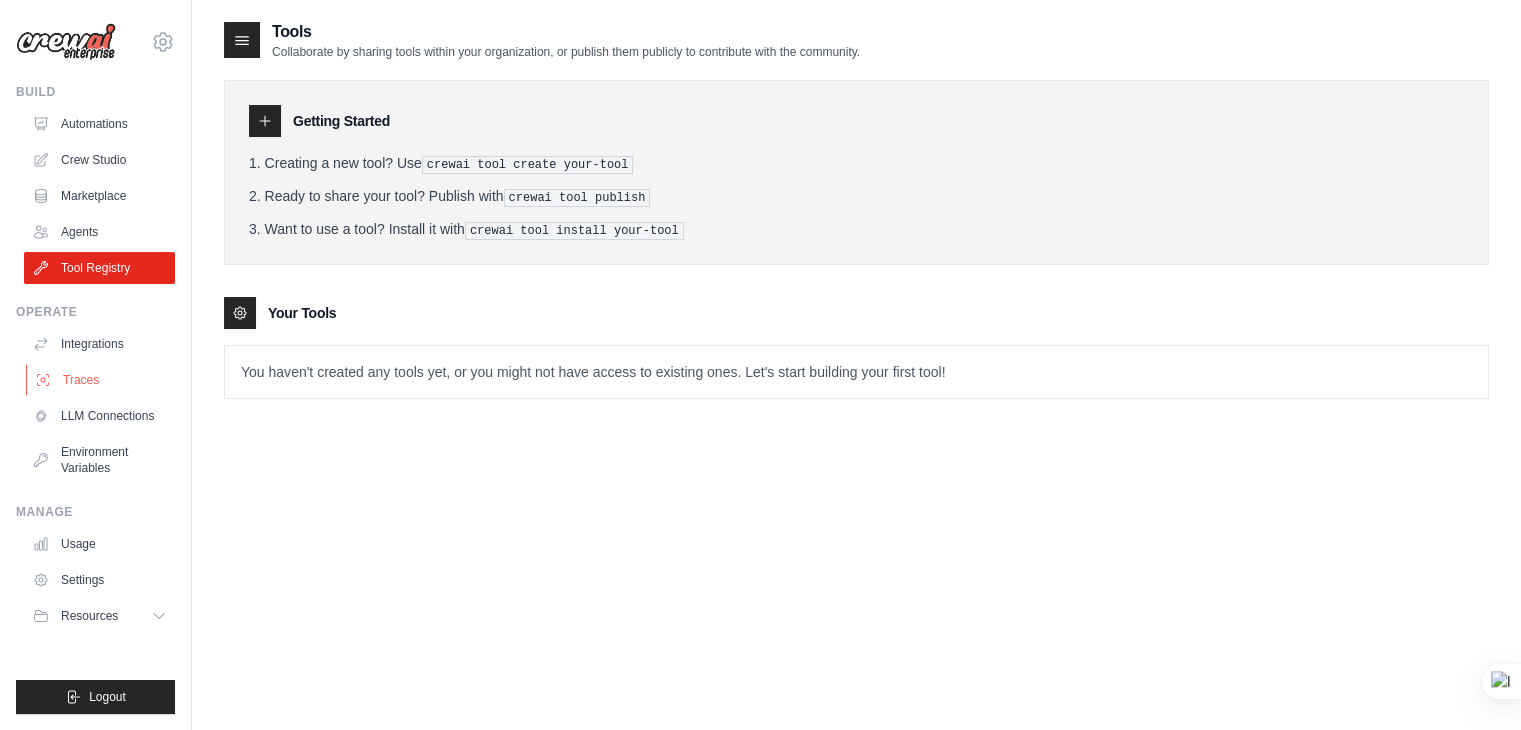 scroll, scrollTop: 40, scrollLeft: 0, axis: vertical 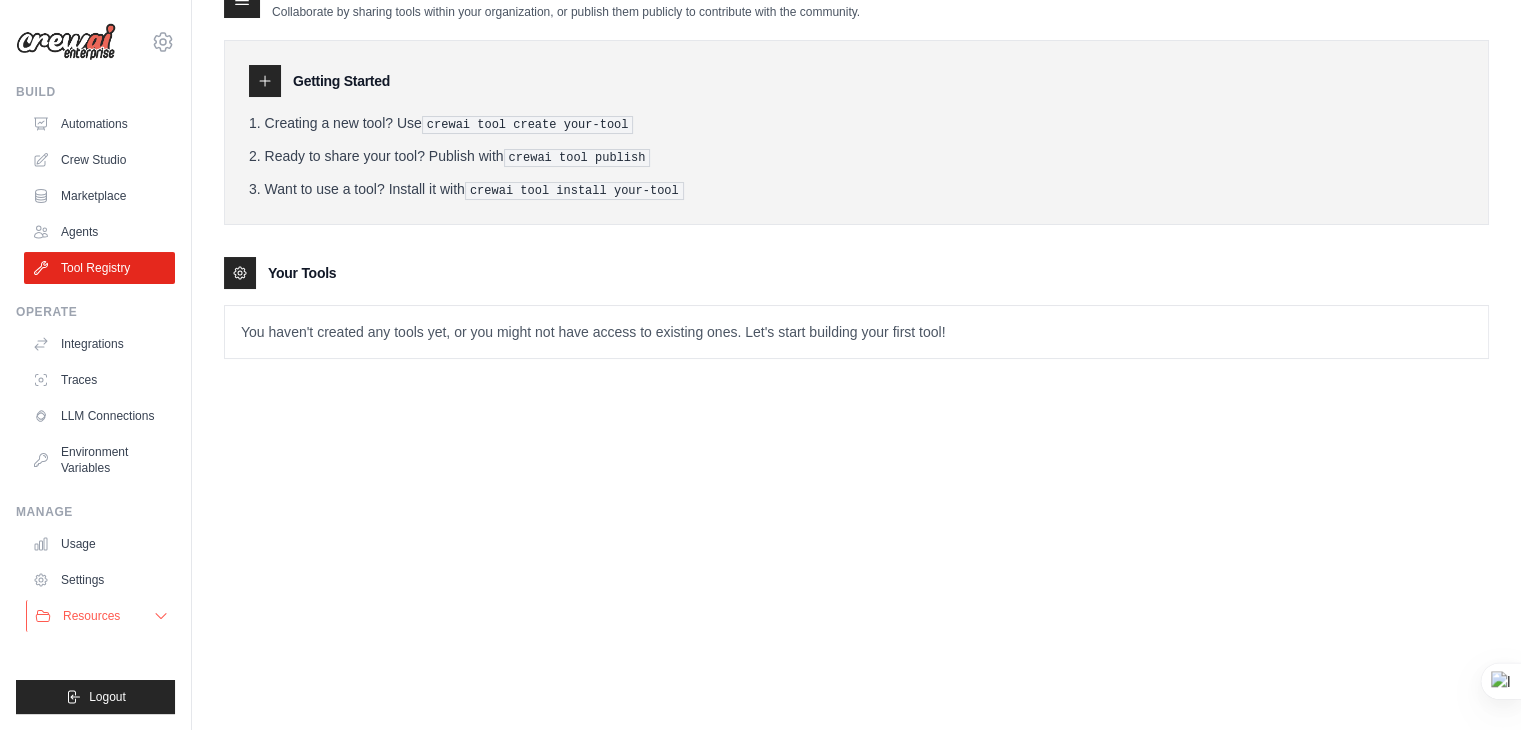 click on "Resources" at bounding box center (101, 616) 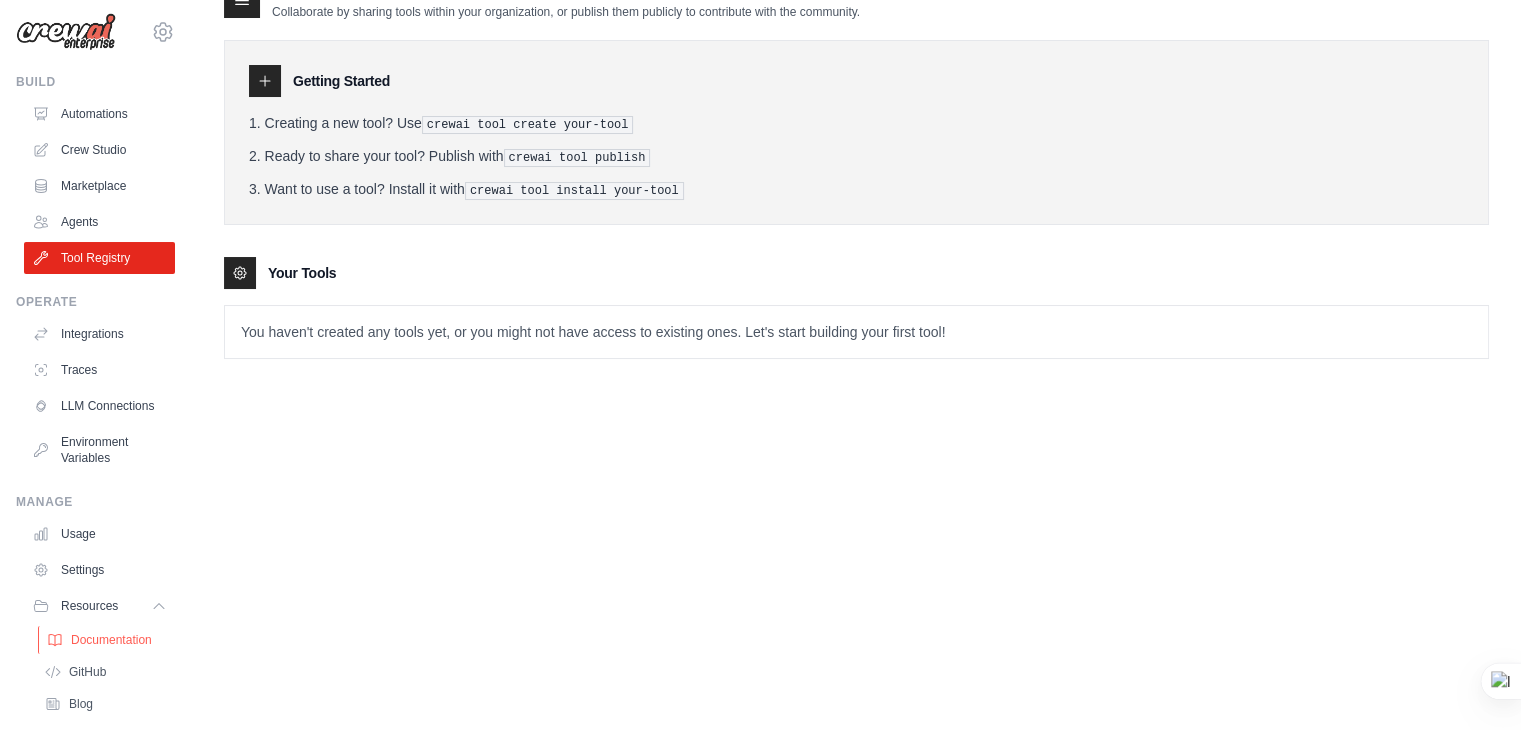 scroll, scrollTop: 0, scrollLeft: 0, axis: both 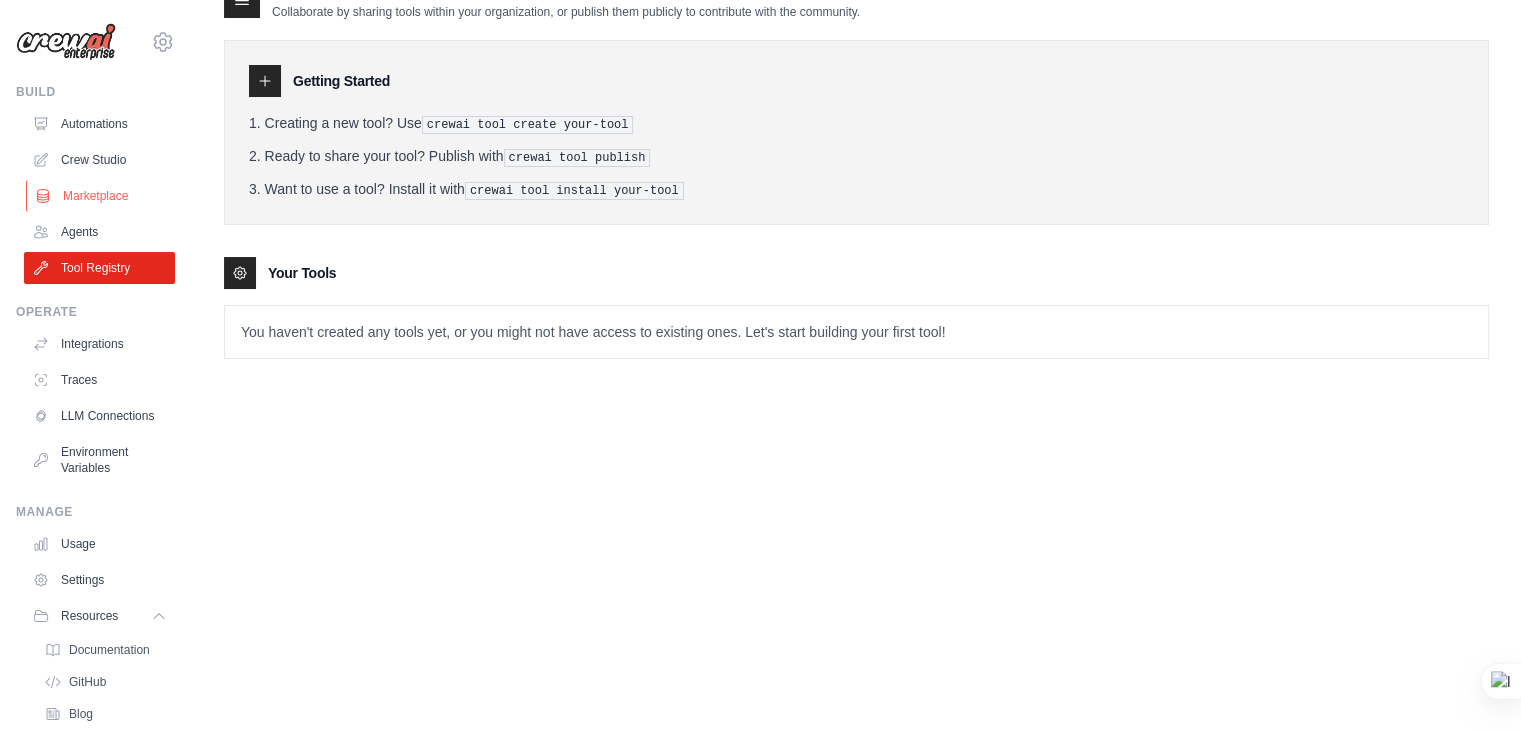 click on "Marketplace" at bounding box center (101, 196) 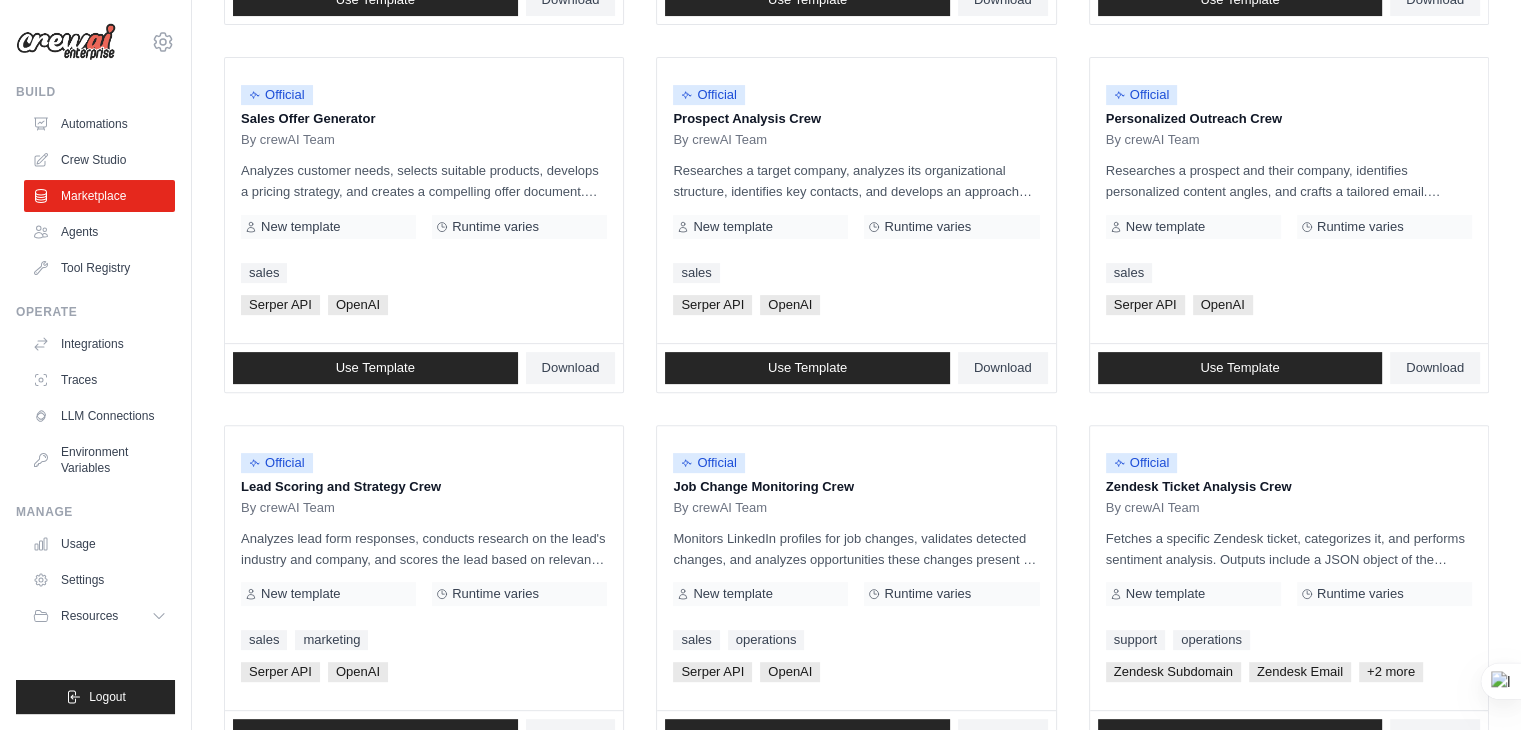 scroll, scrollTop: 700, scrollLeft: 0, axis: vertical 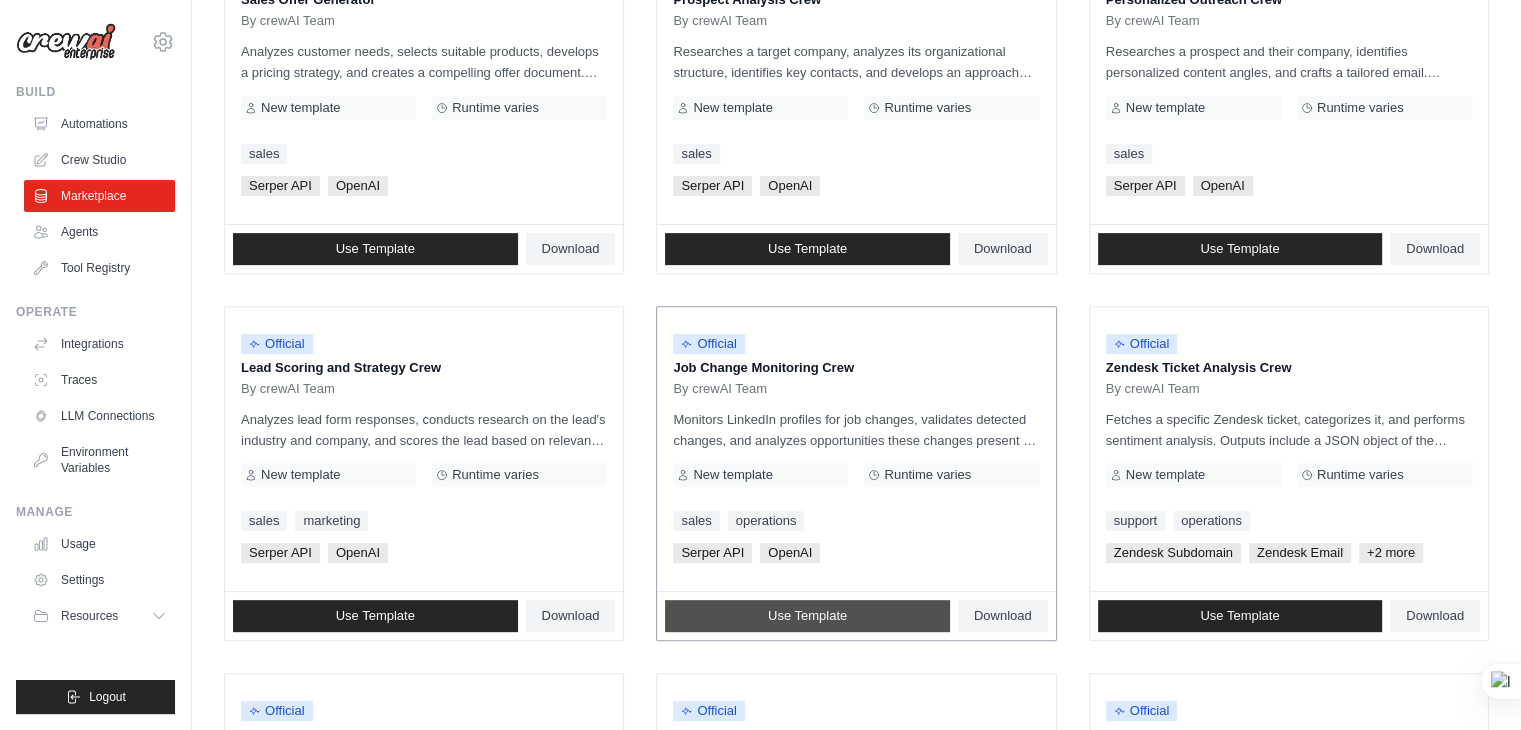 click on "Use Template" at bounding box center [807, 616] 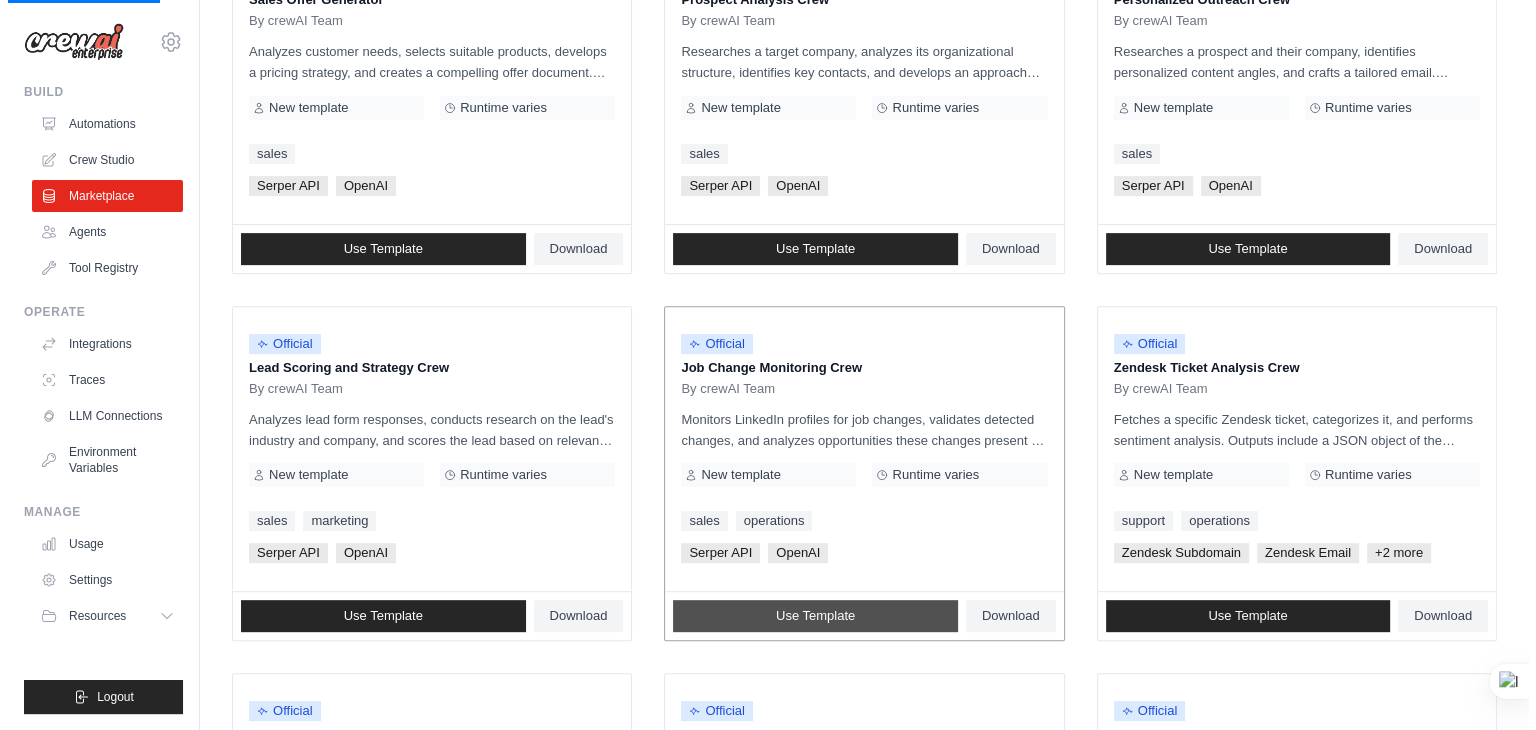 scroll, scrollTop: 0, scrollLeft: 0, axis: both 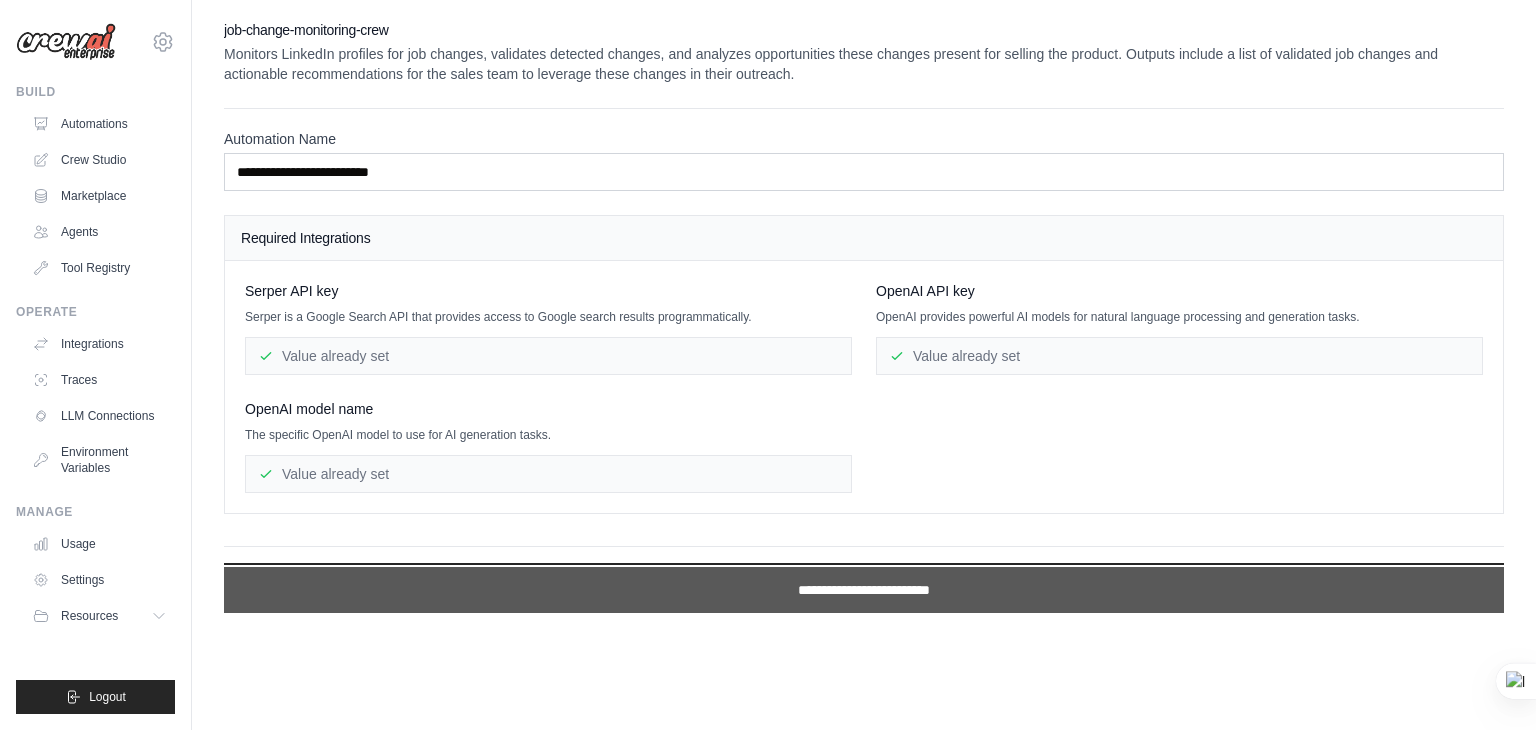 click on "**********" at bounding box center [864, 590] 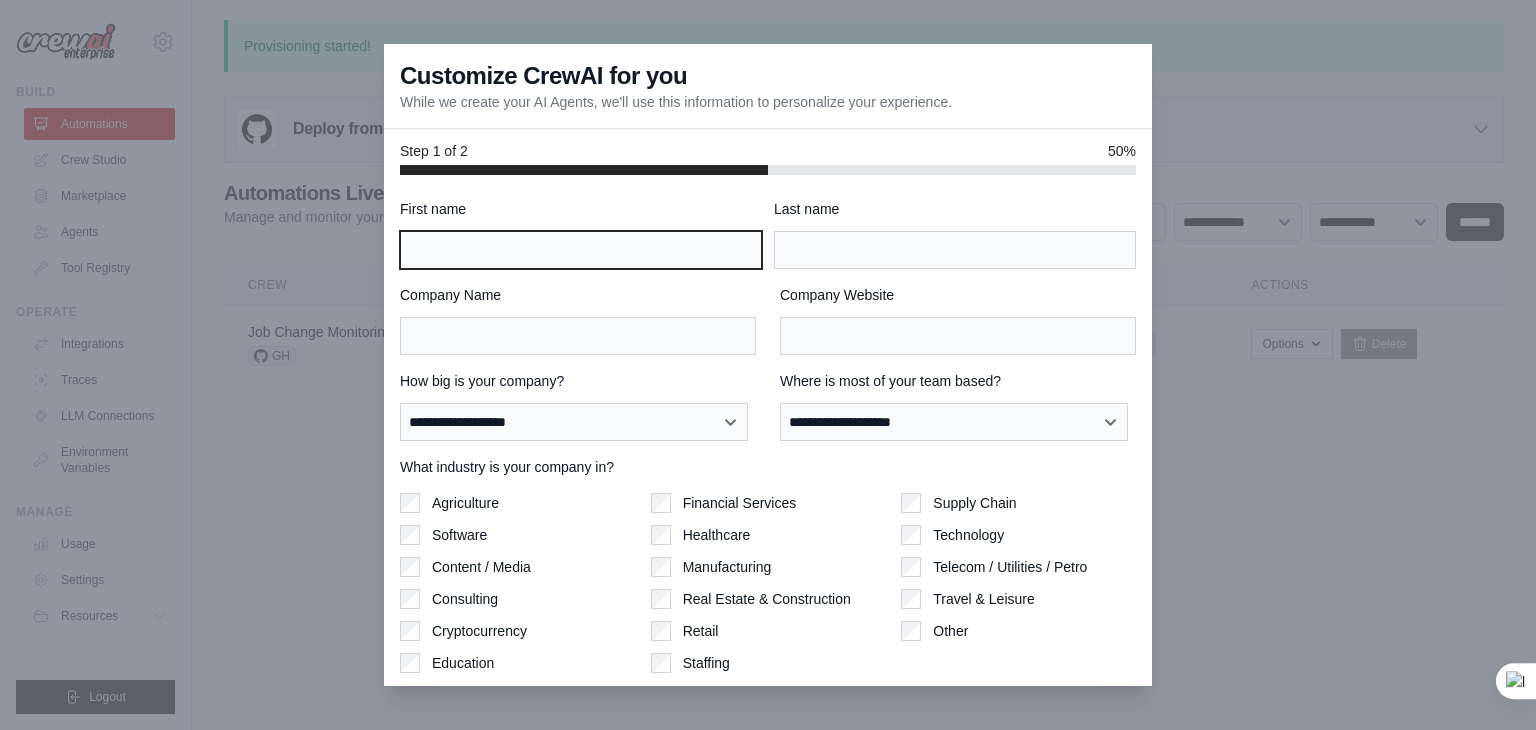 click on "First name" at bounding box center (581, 250) 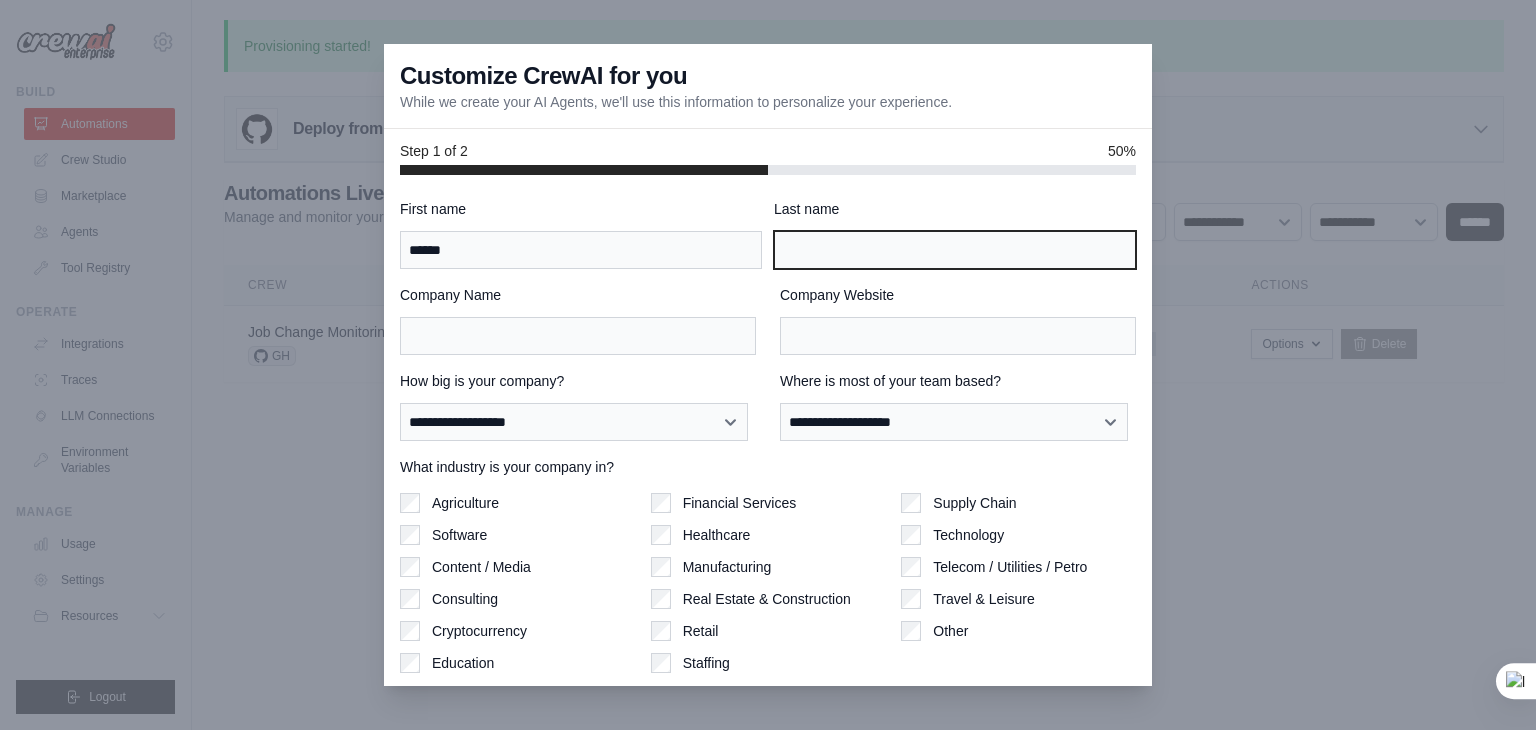 type on "*****" 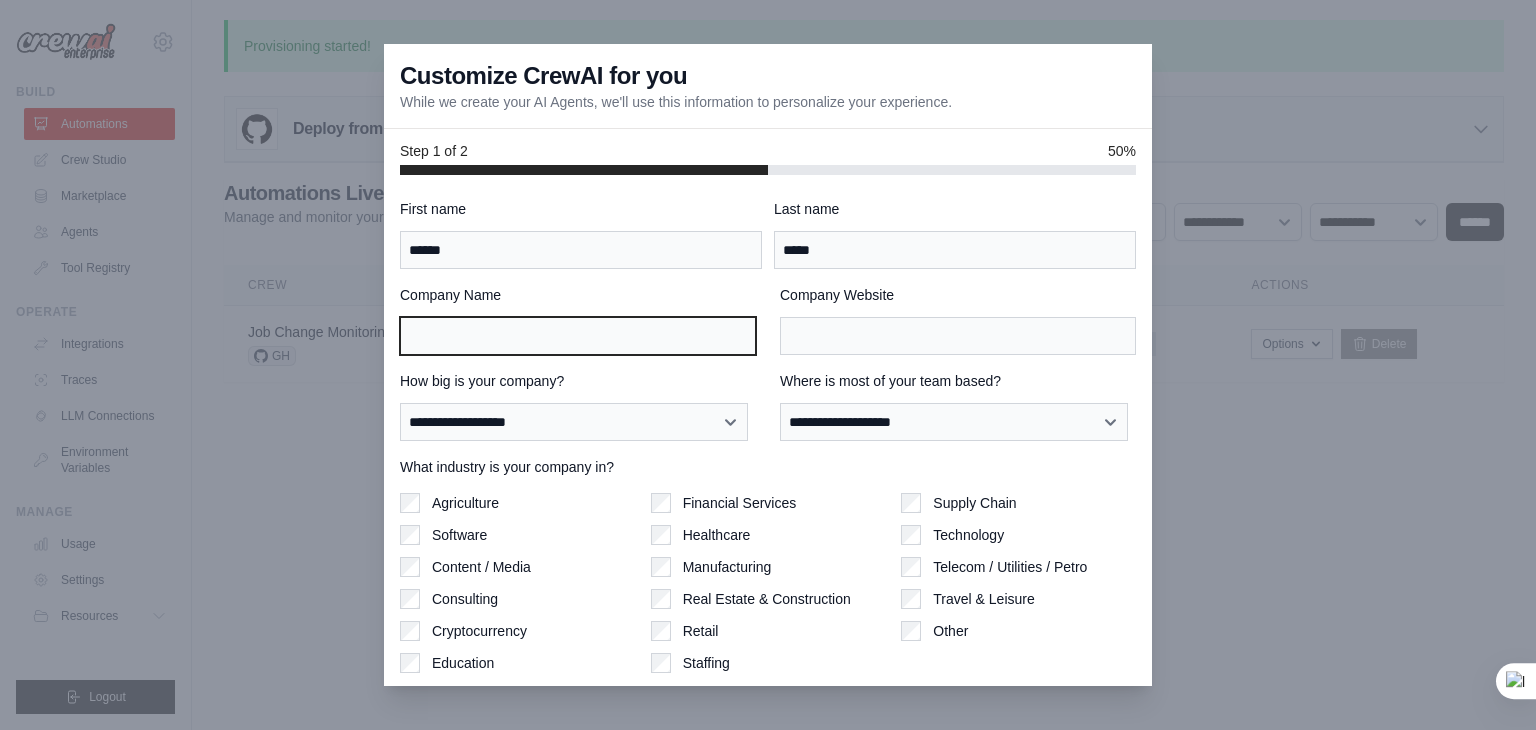 click on "Company Name" at bounding box center [578, 336] 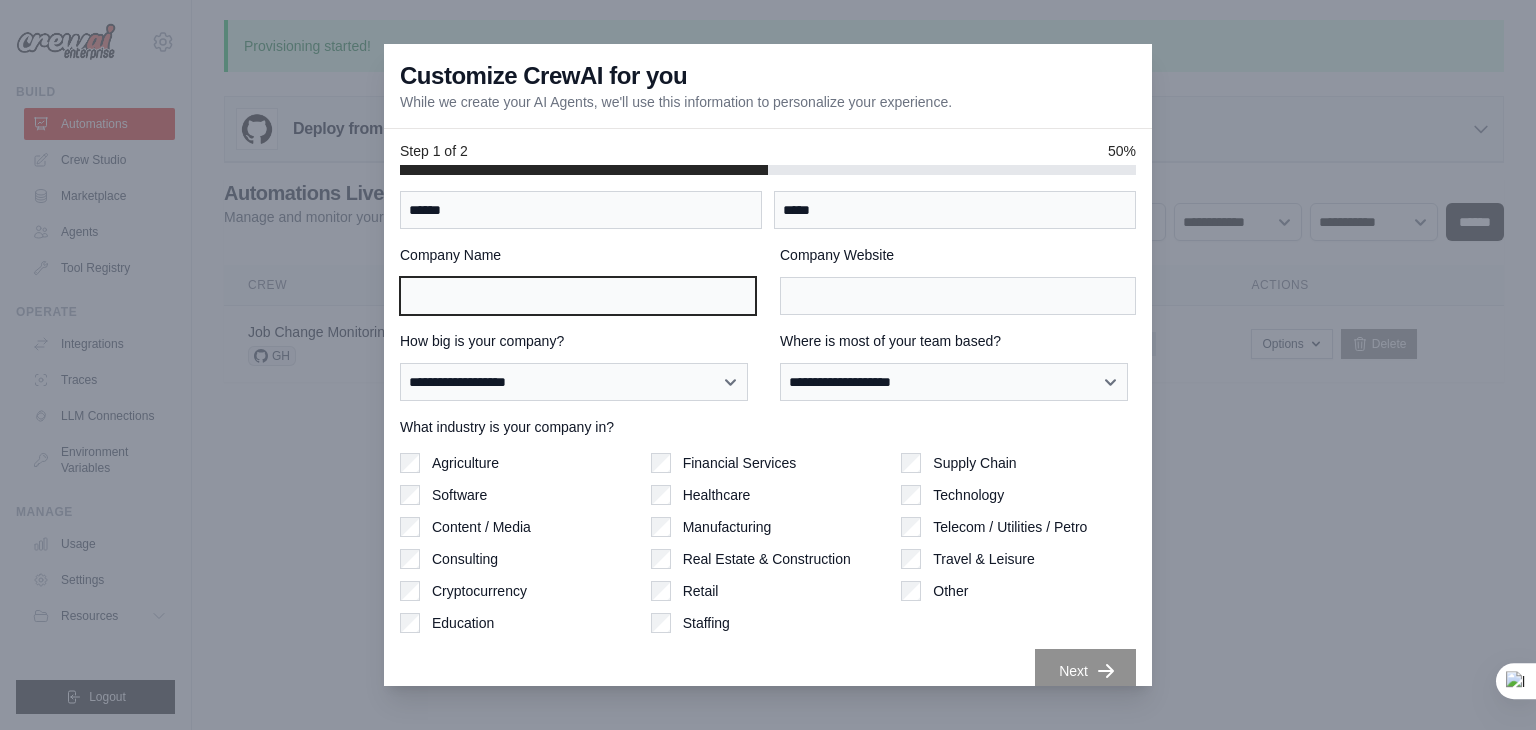 scroll, scrollTop: 62, scrollLeft: 0, axis: vertical 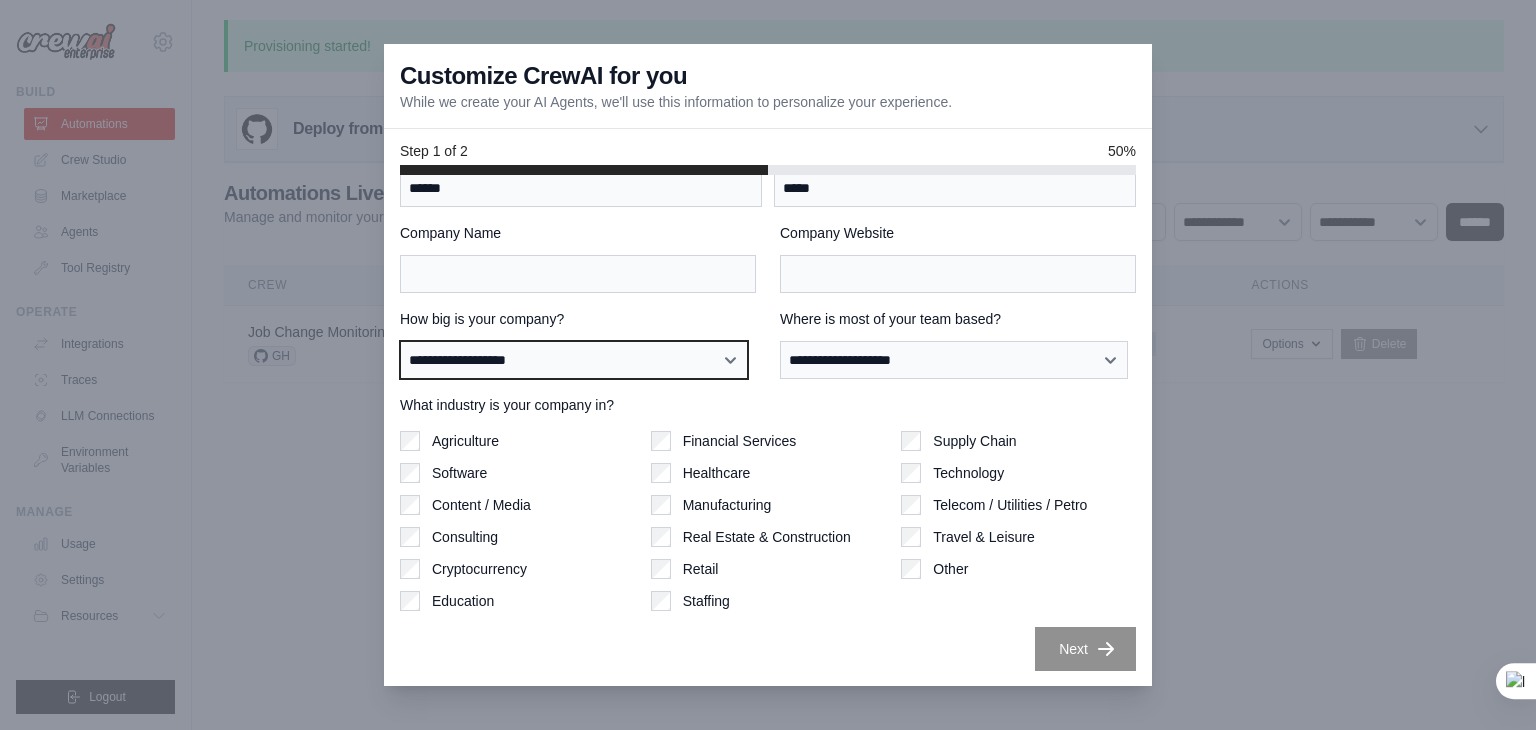 click on "**********" at bounding box center (574, 360) 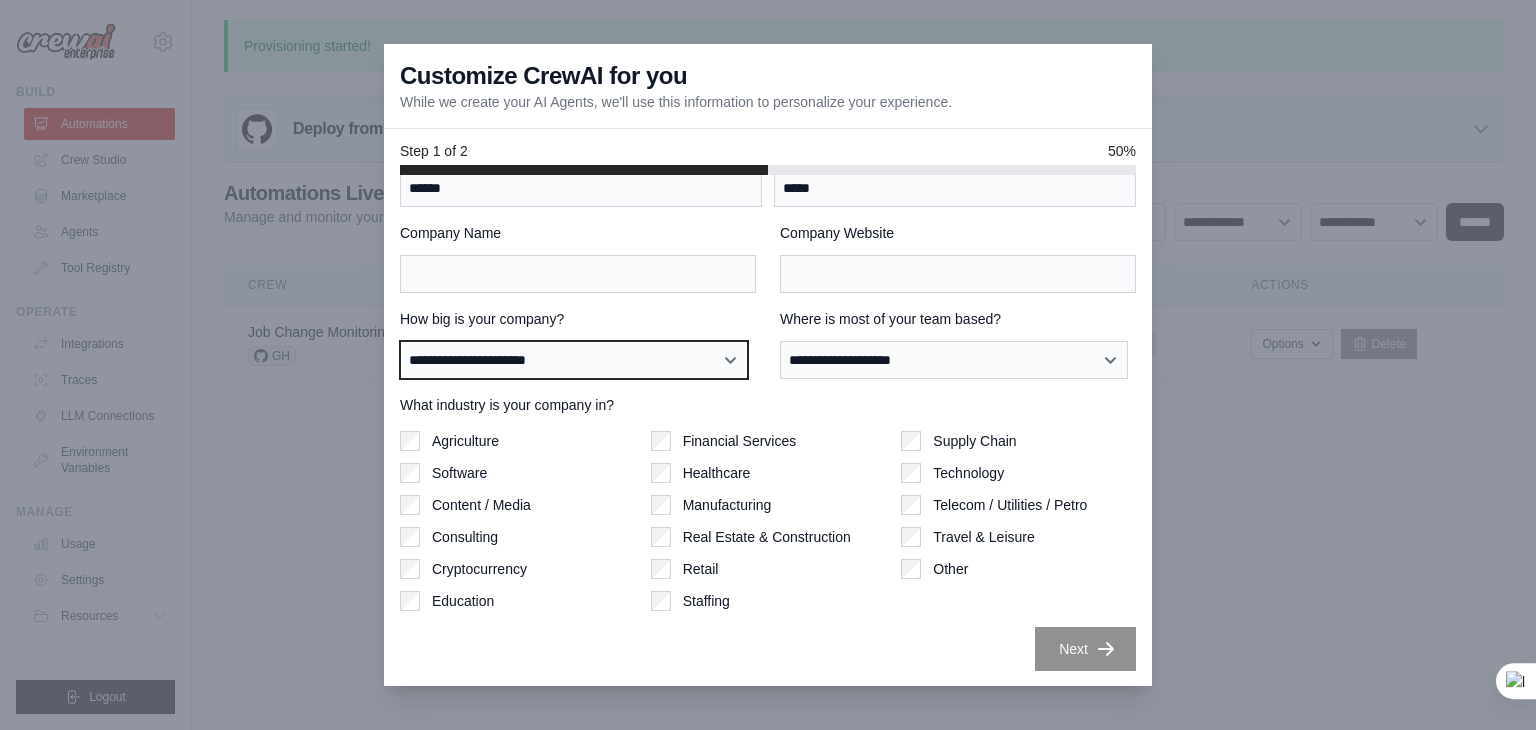click on "**********" at bounding box center (574, 360) 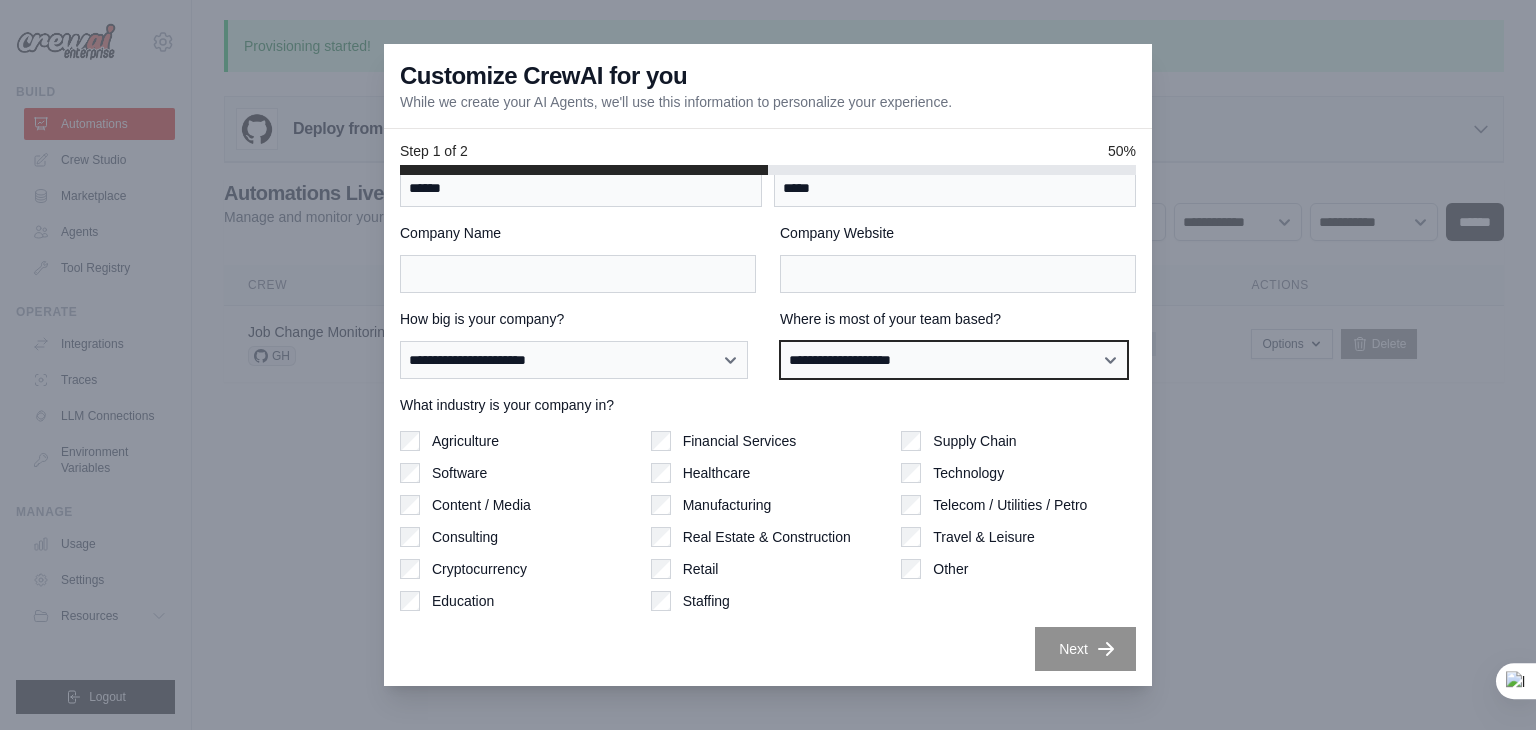 click on "**********" at bounding box center (954, 360) 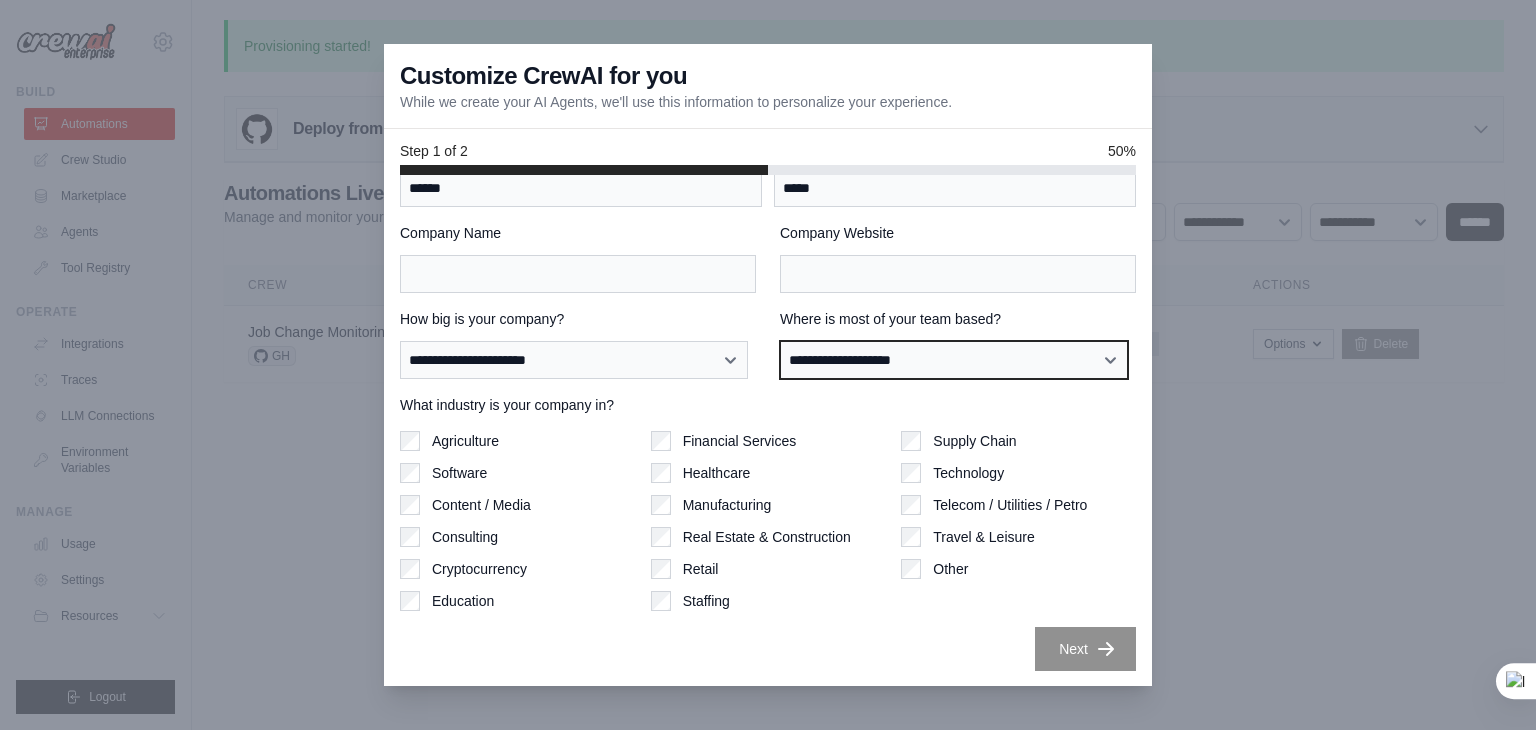 select on "**********" 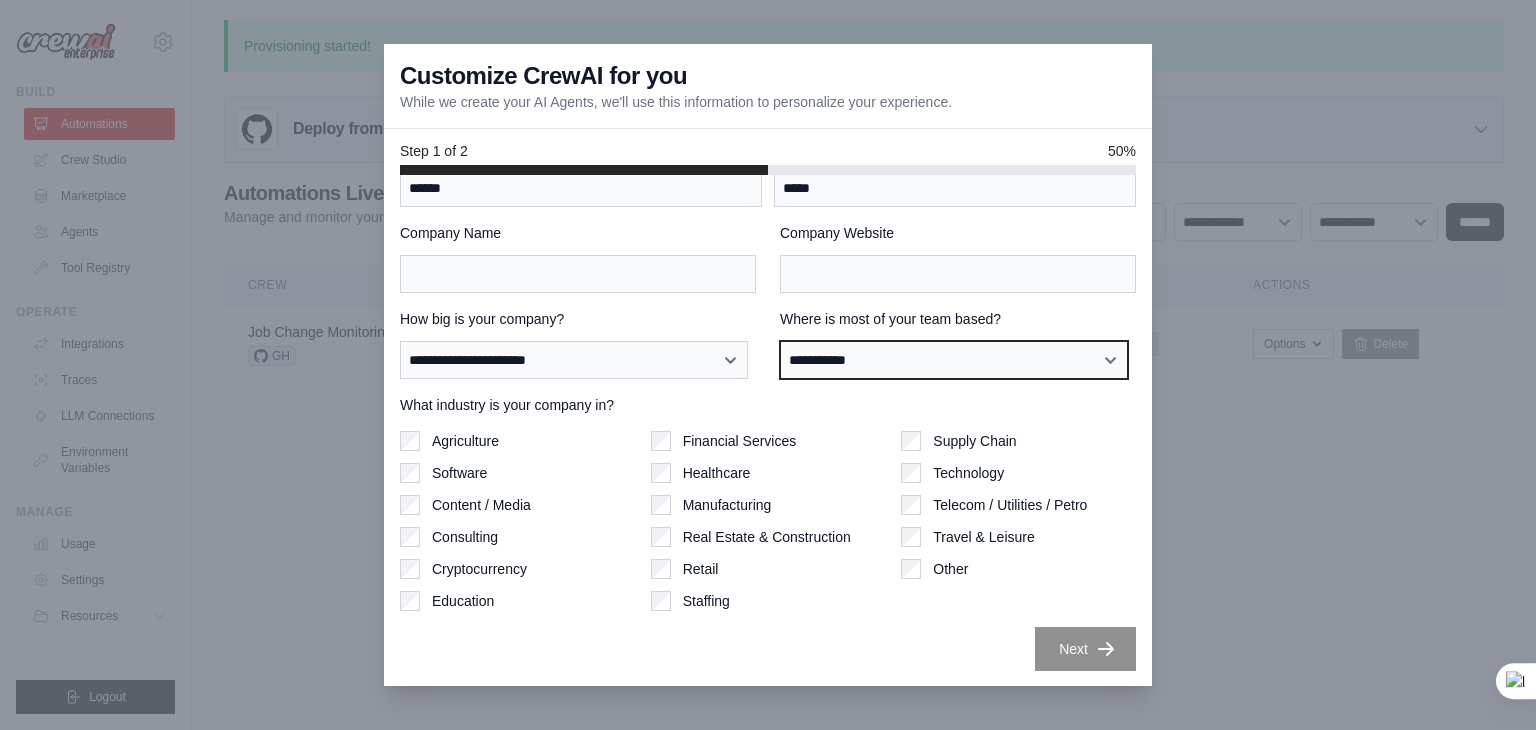 click on "**********" at bounding box center [954, 360] 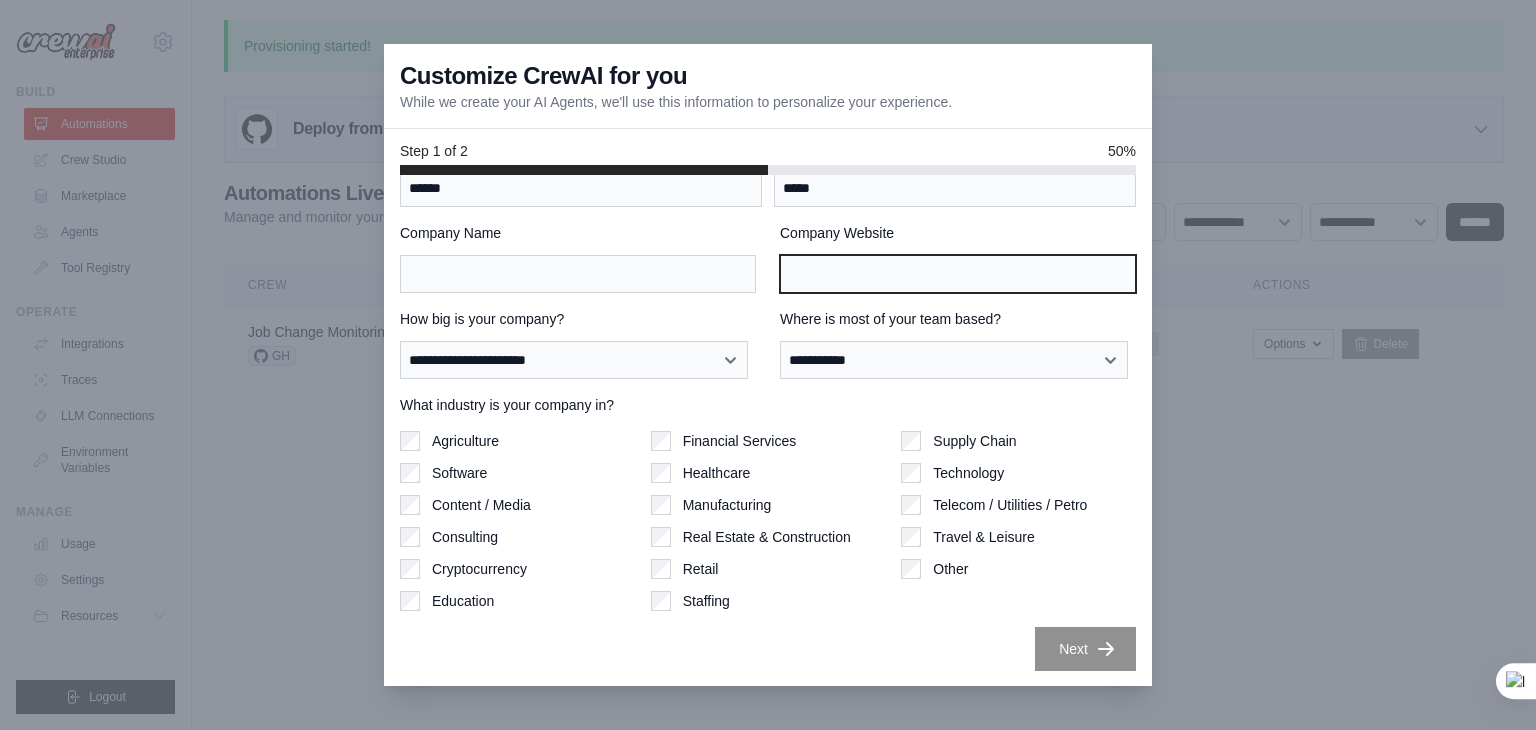 click on "Company Website" at bounding box center [958, 274] 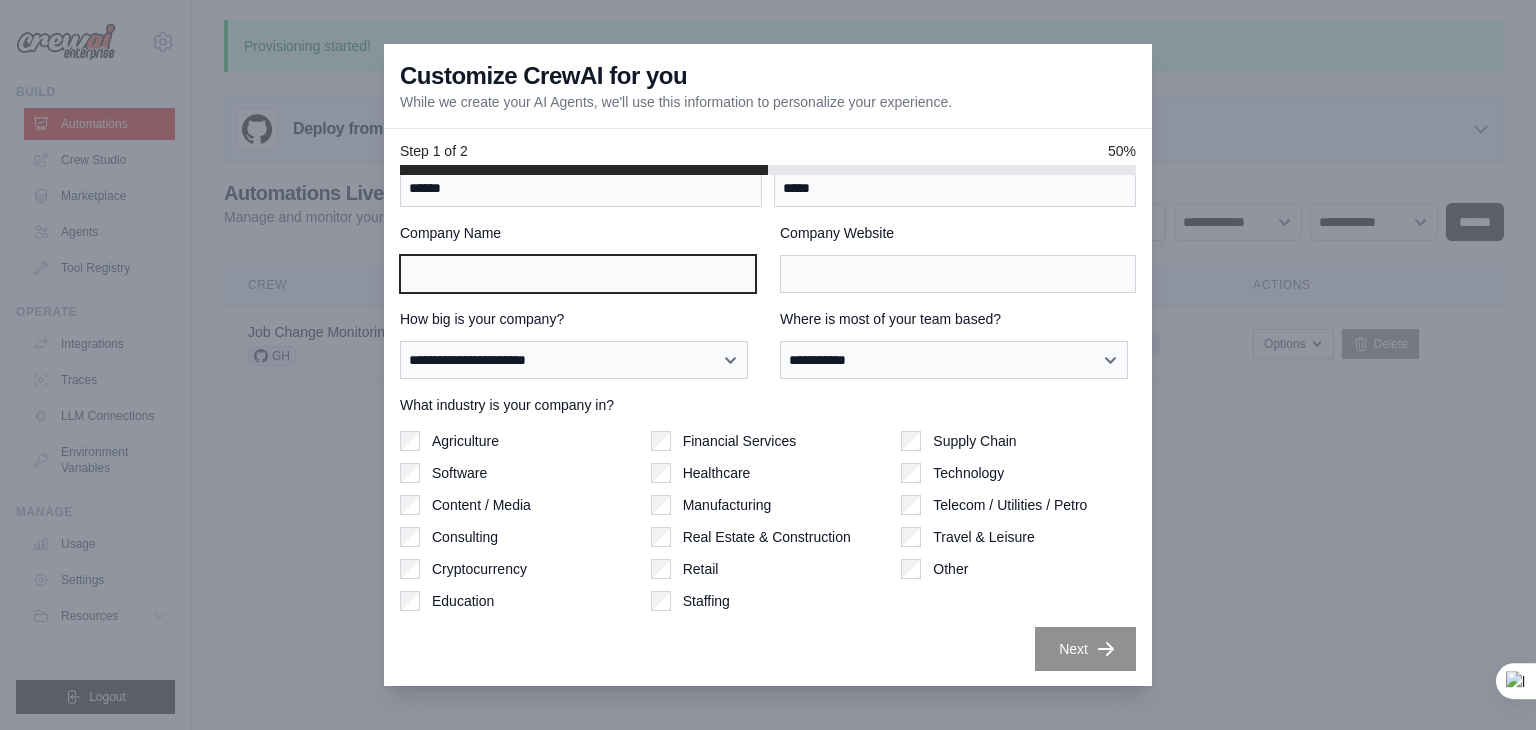 click on "Company Name" at bounding box center [578, 274] 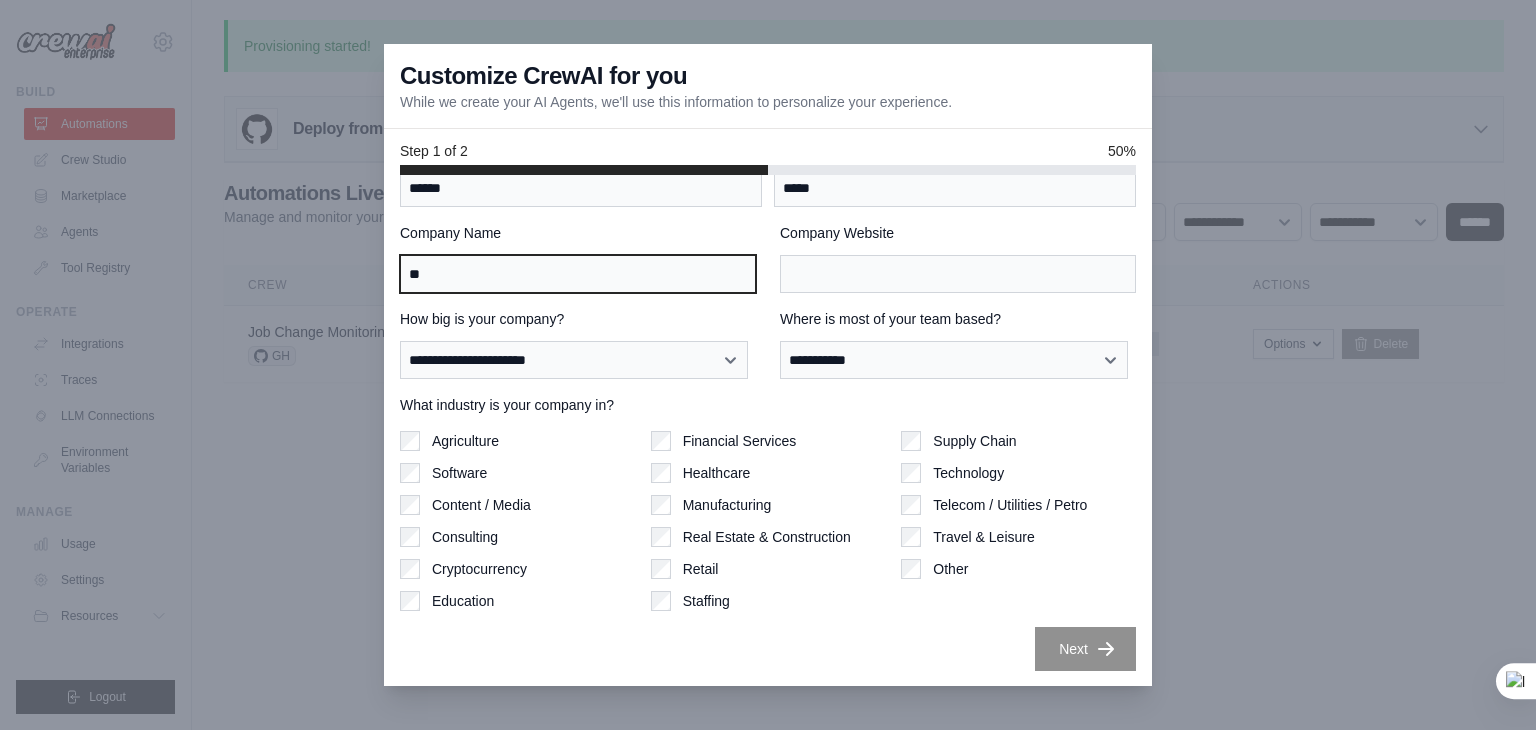 type on "*" 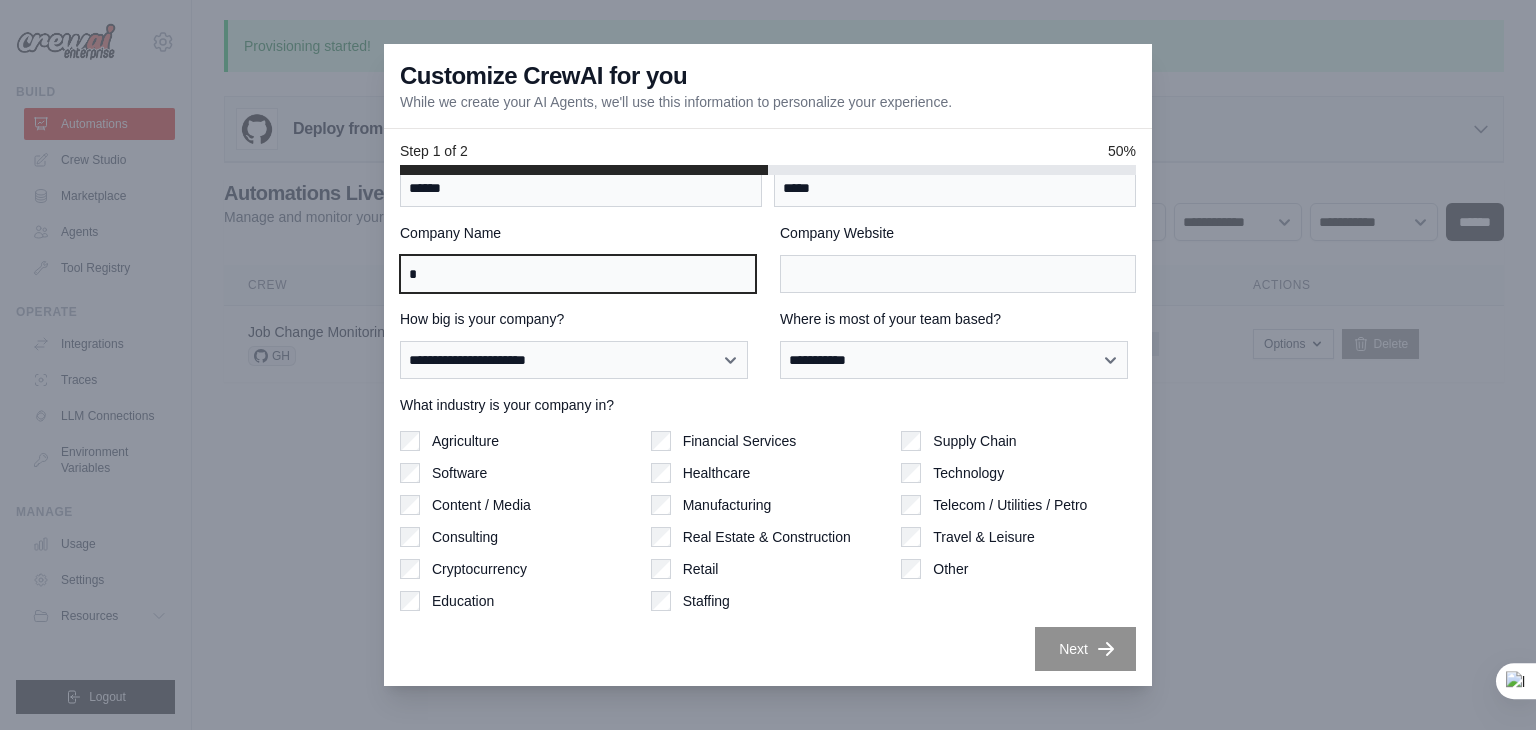 type 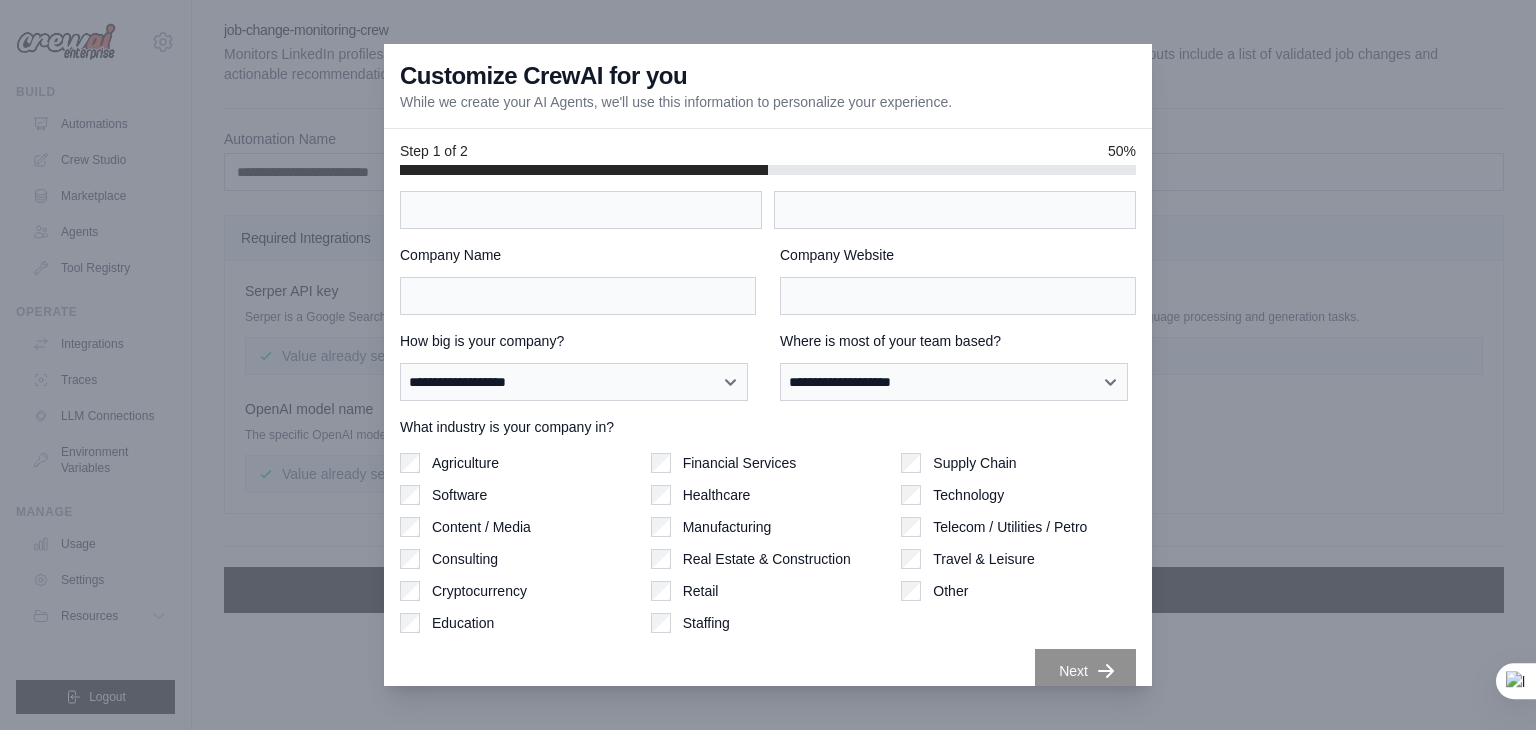 scroll, scrollTop: 62, scrollLeft: 0, axis: vertical 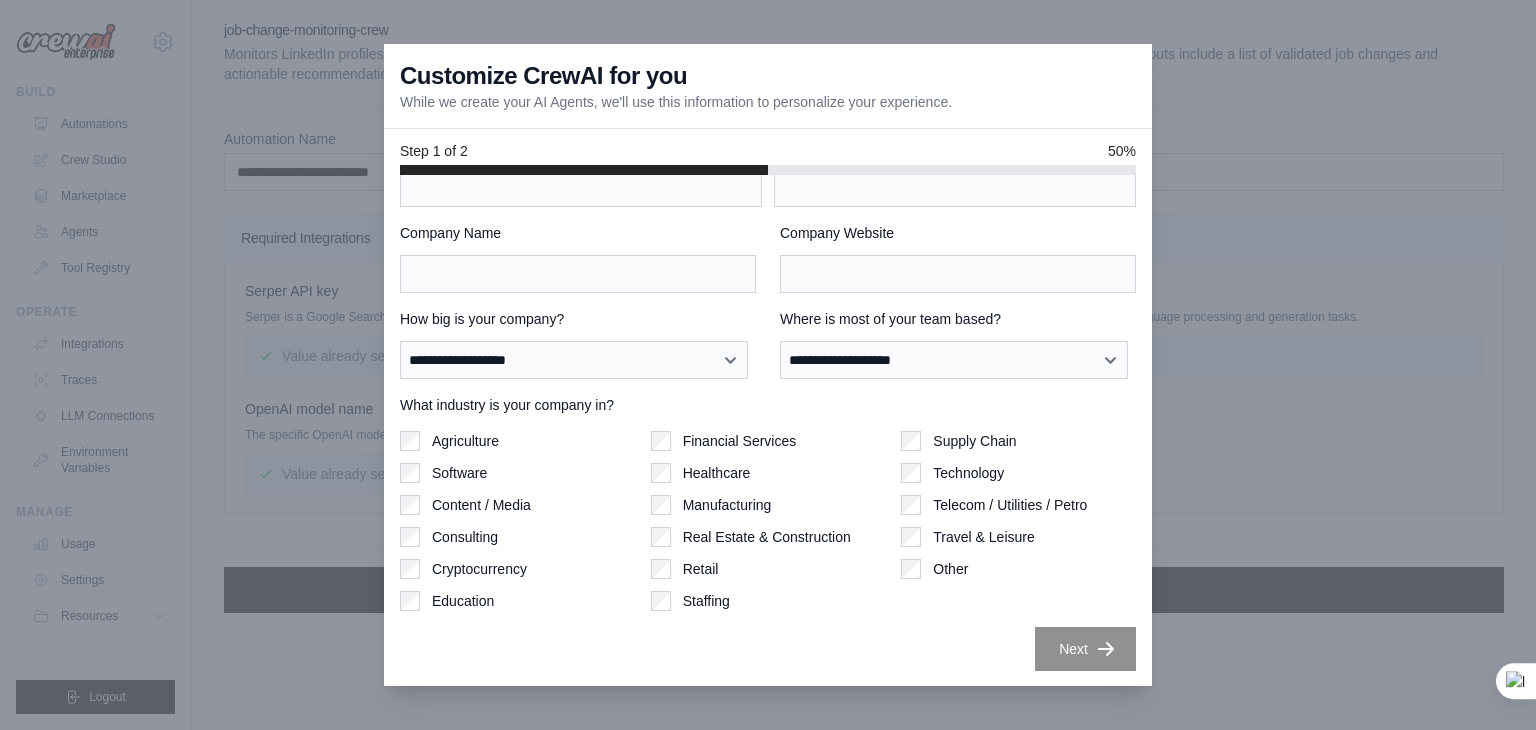 click on "Agriculture
Software
Content / Media
Consulting
Cryptocurrency
Education
Financial Services
Healthcare Manufacturing" at bounding box center (768, 521) 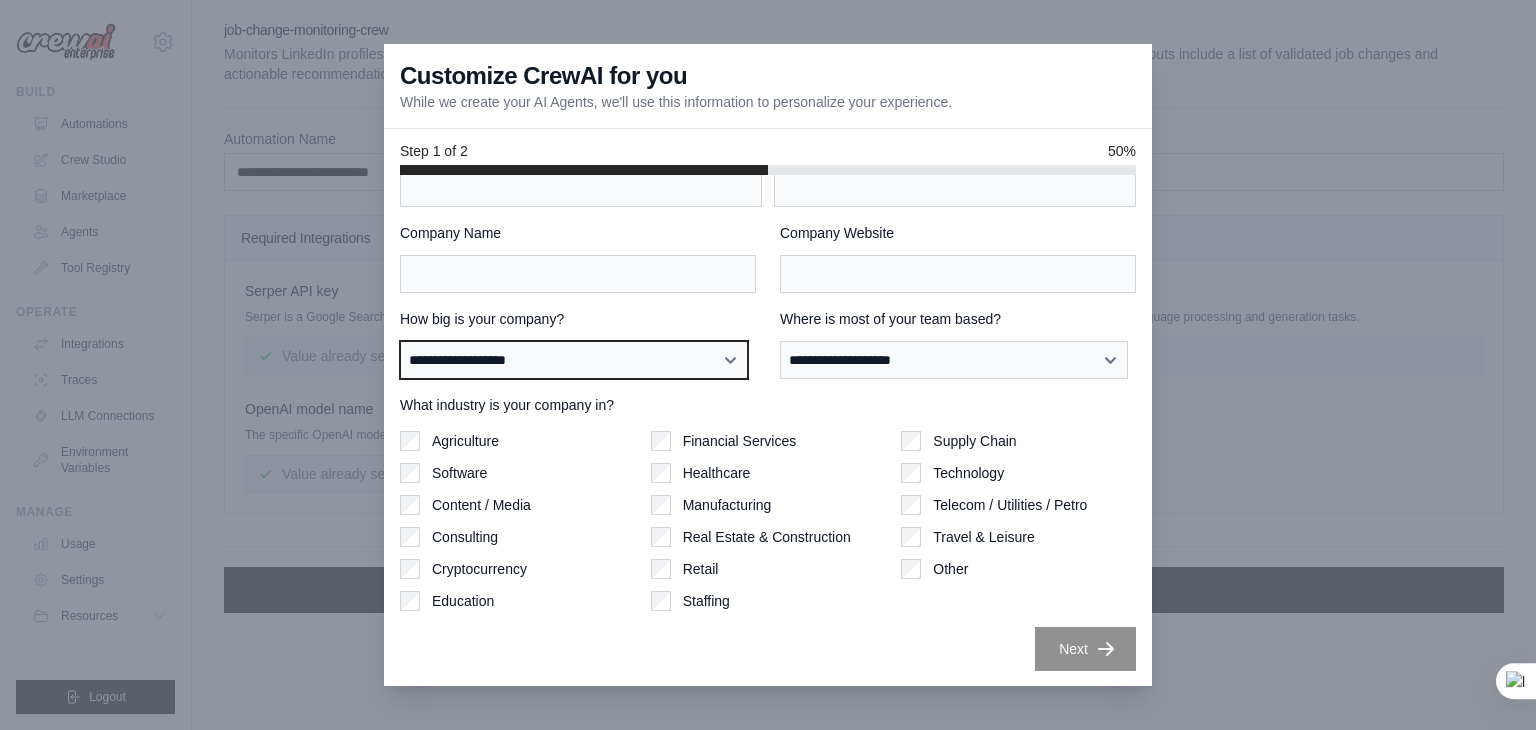 click on "**********" at bounding box center (574, 360) 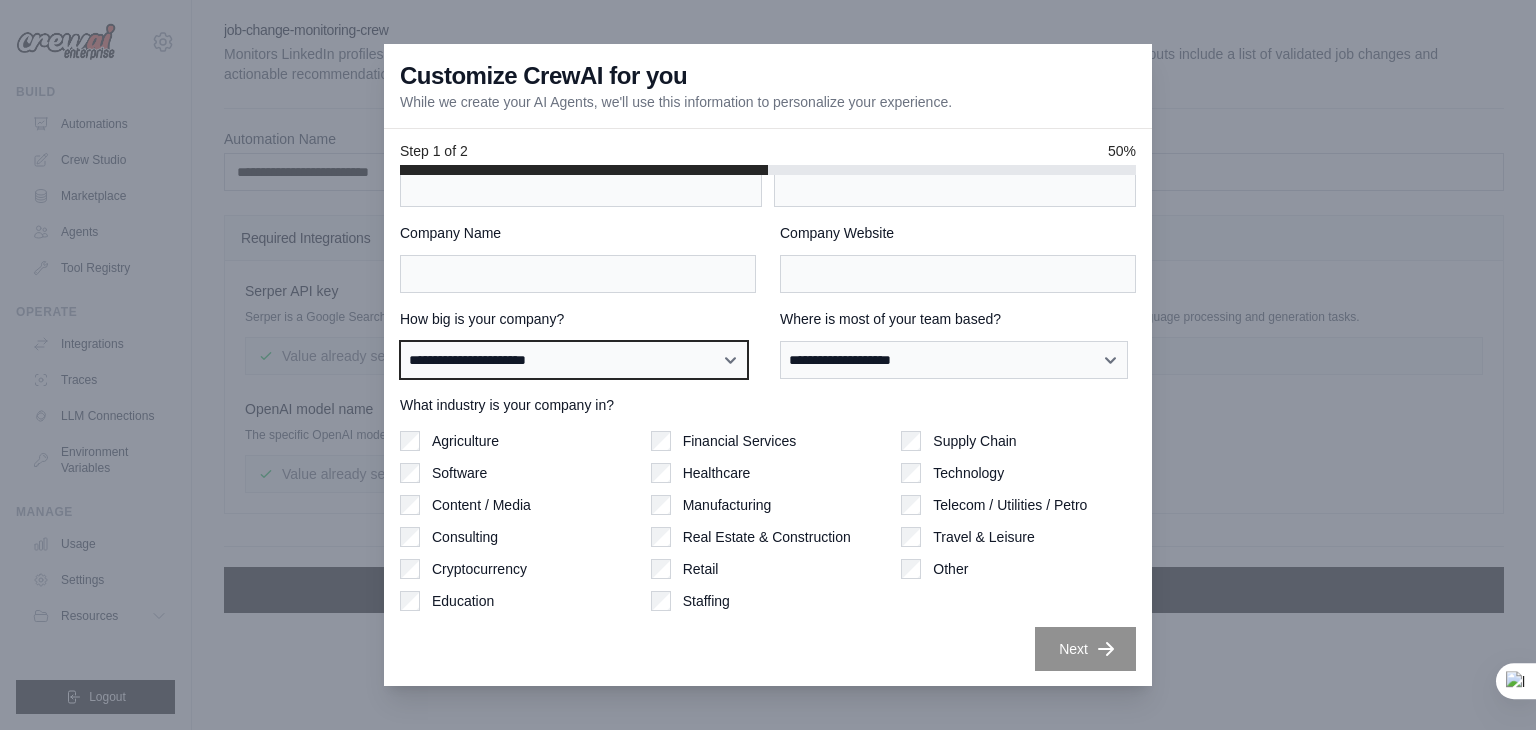click on "**********" at bounding box center (574, 360) 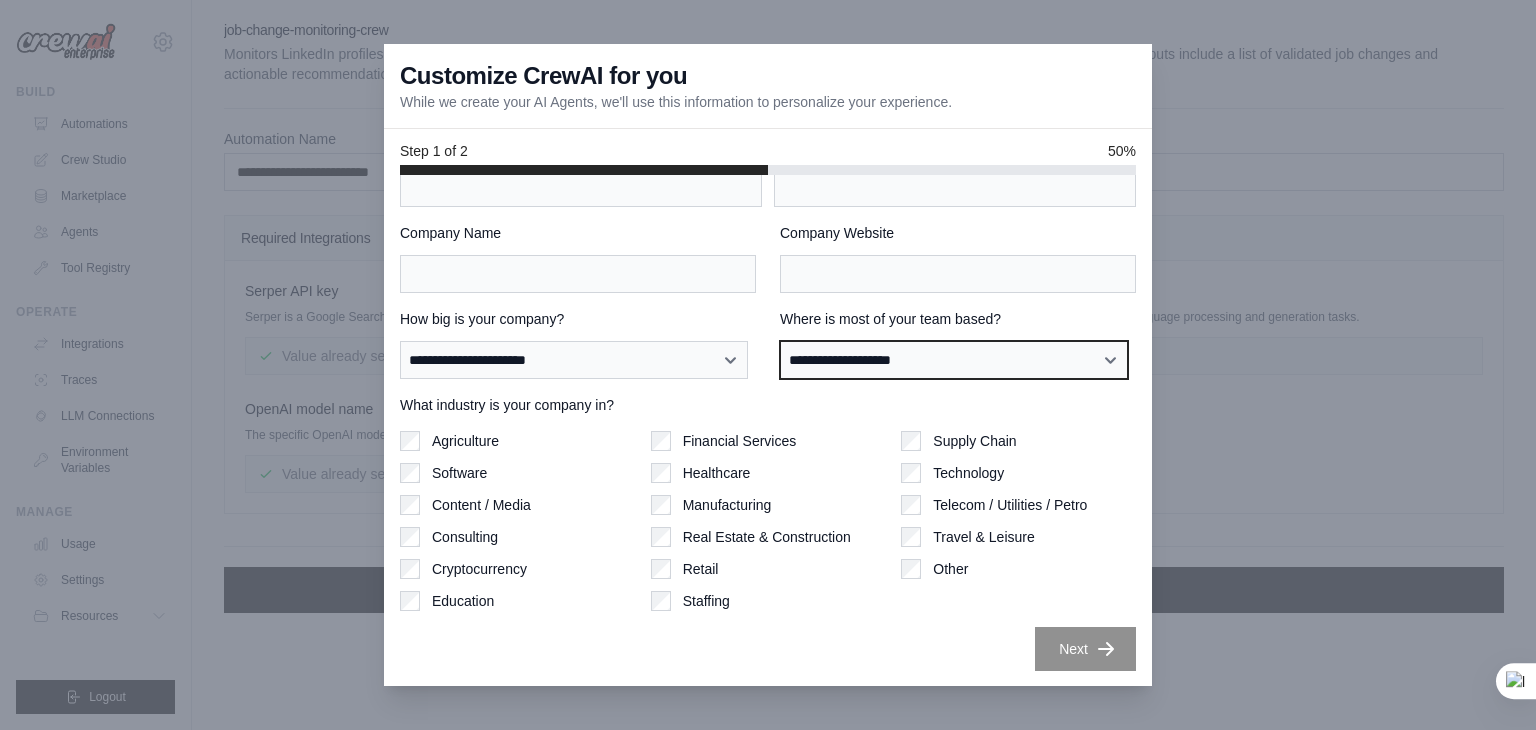 click on "**********" at bounding box center [954, 360] 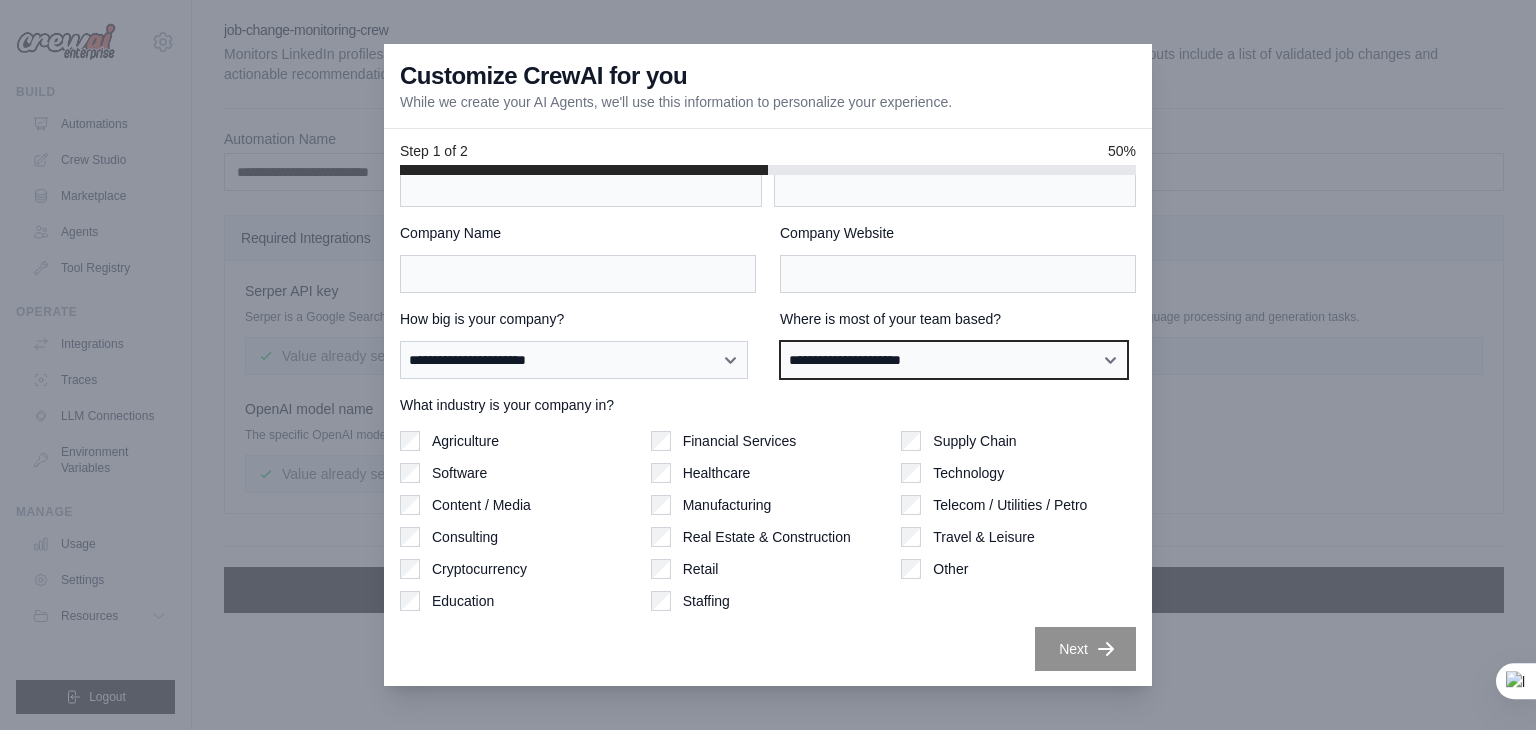 click on "**********" at bounding box center (954, 360) 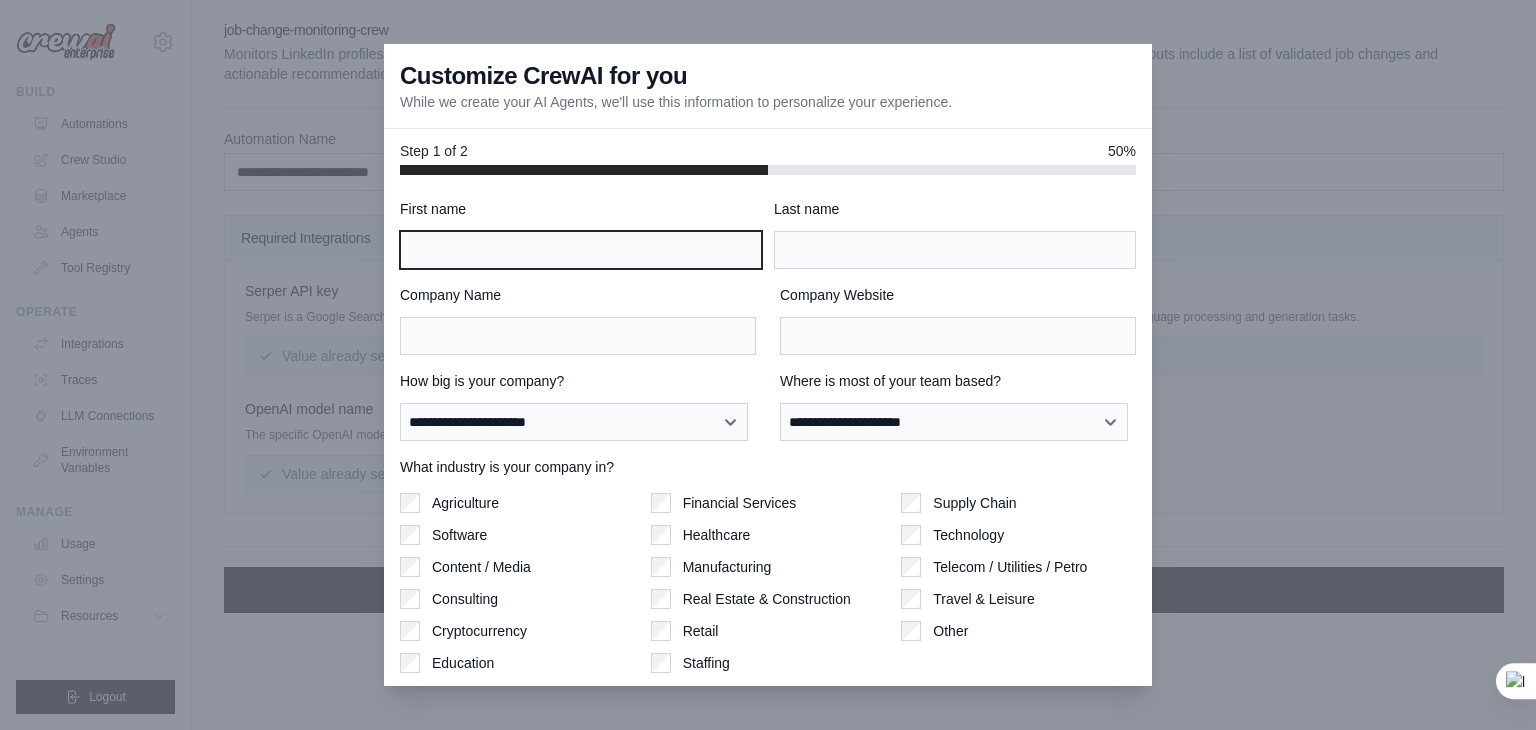 click on "First name" at bounding box center [581, 250] 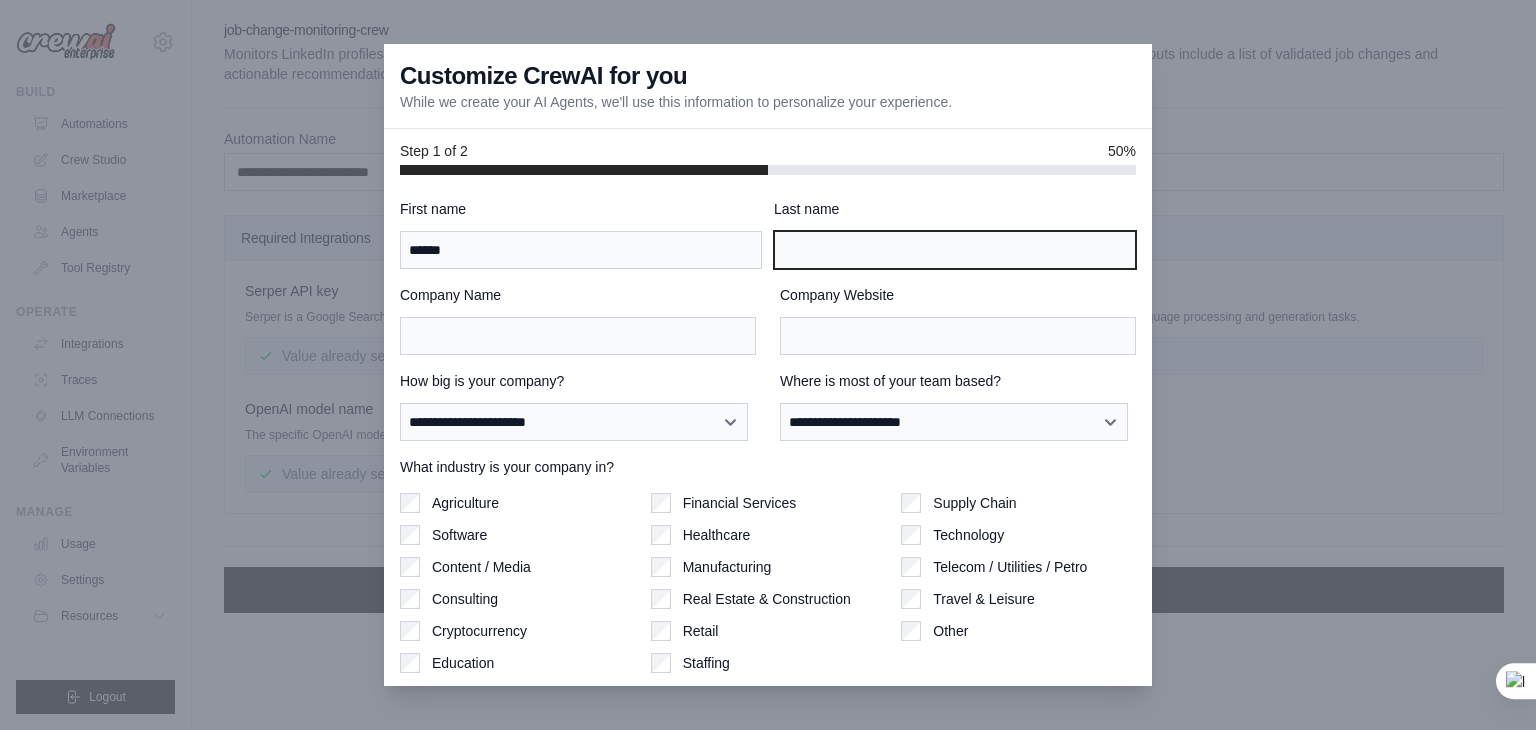 type on "*****" 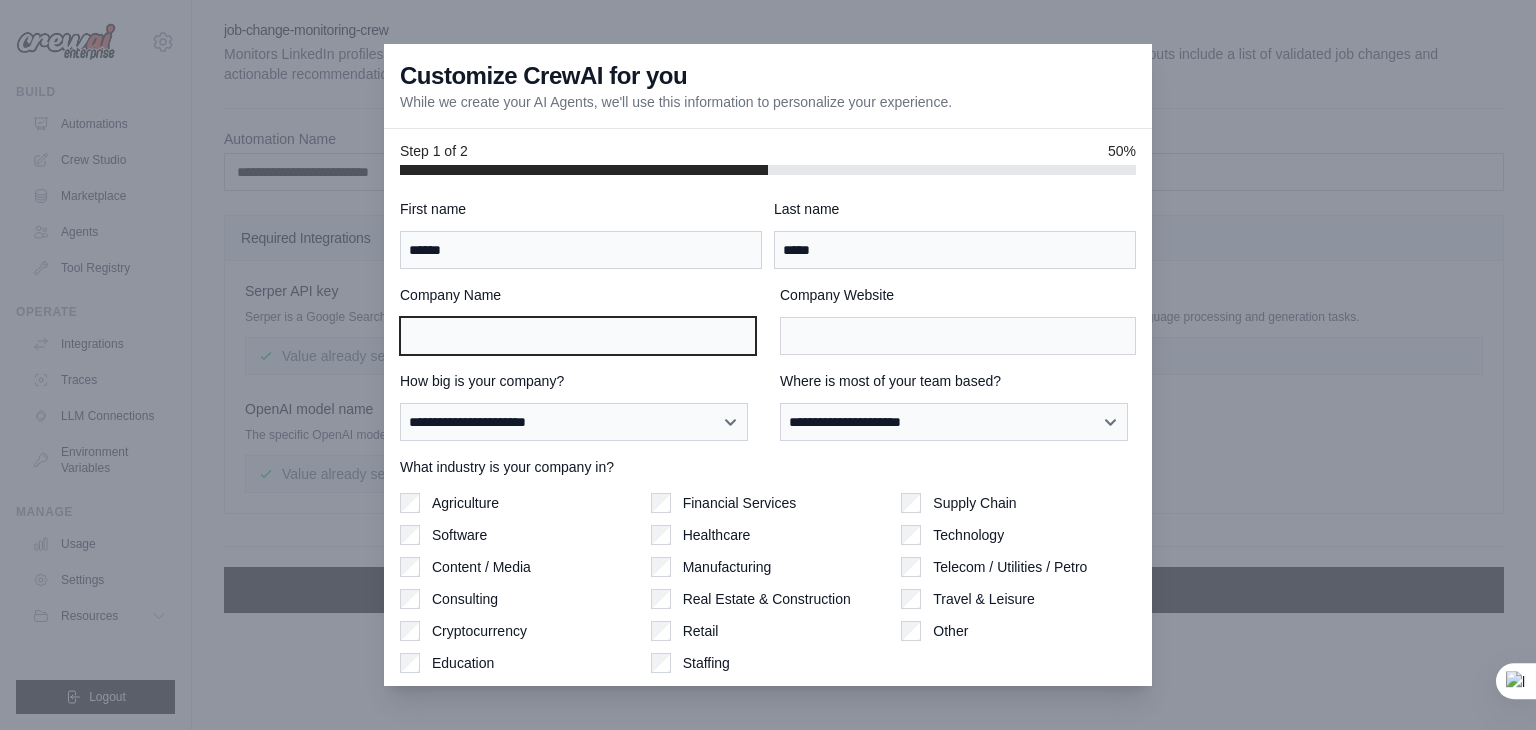 click on "Company Name" at bounding box center [578, 336] 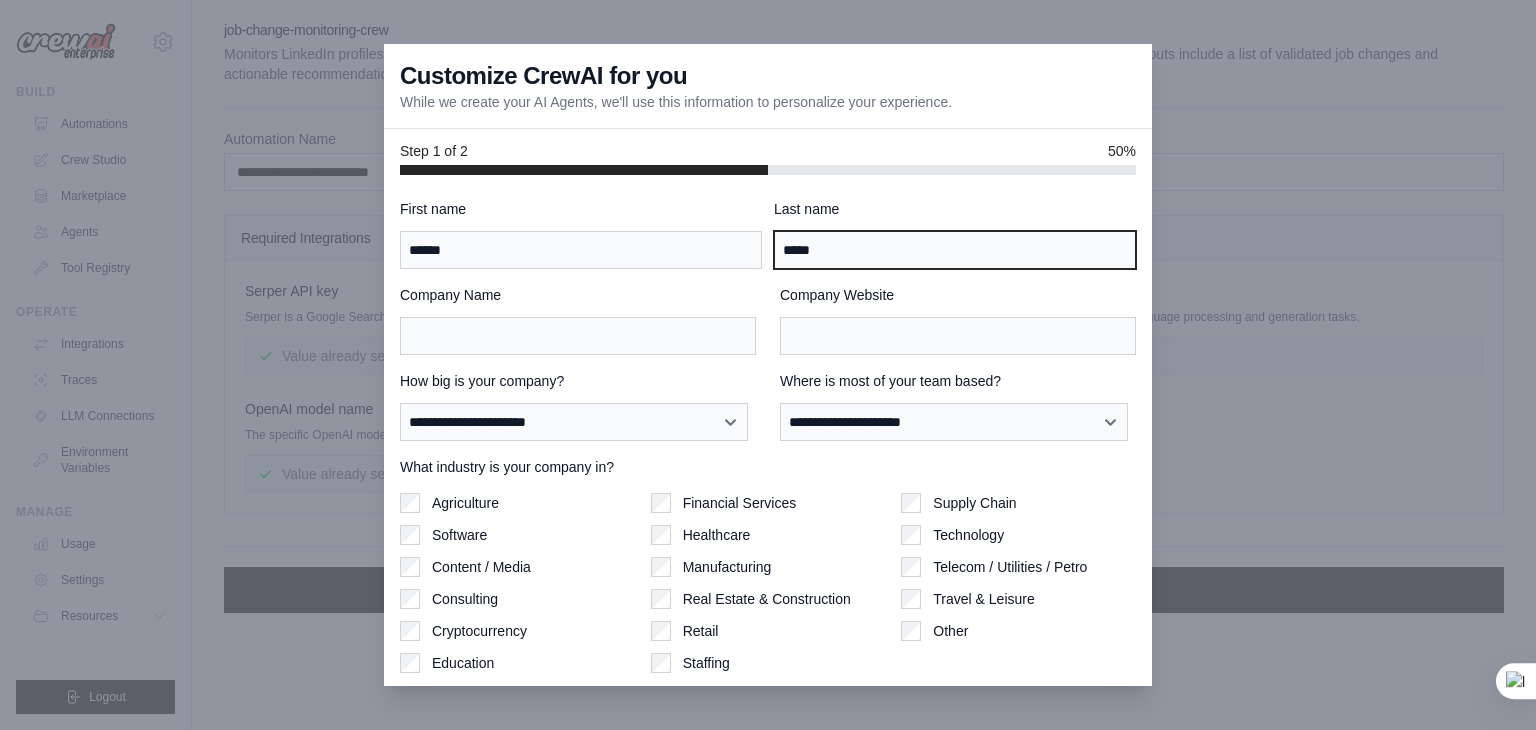 click on "*****" at bounding box center (955, 250) 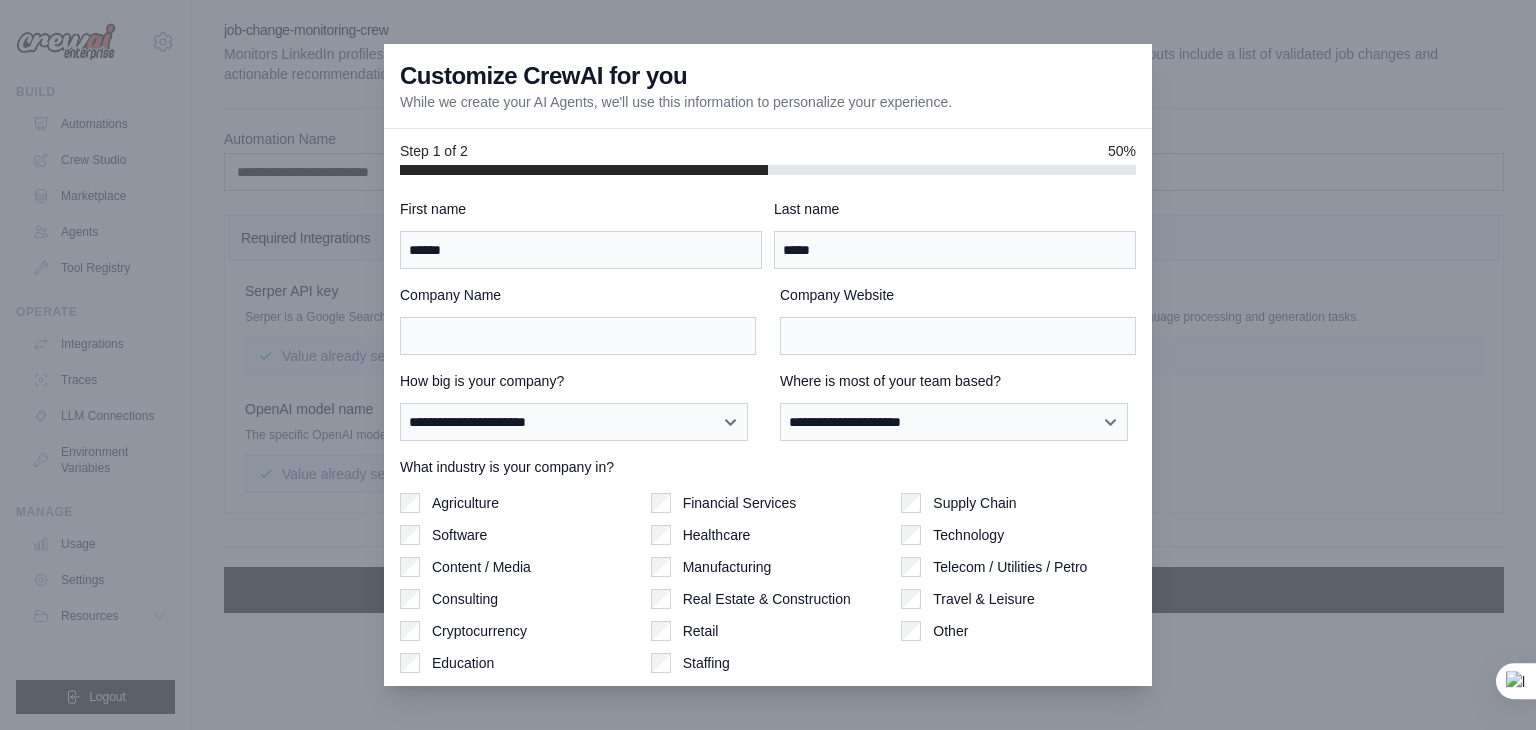 click at bounding box center (768, 365) 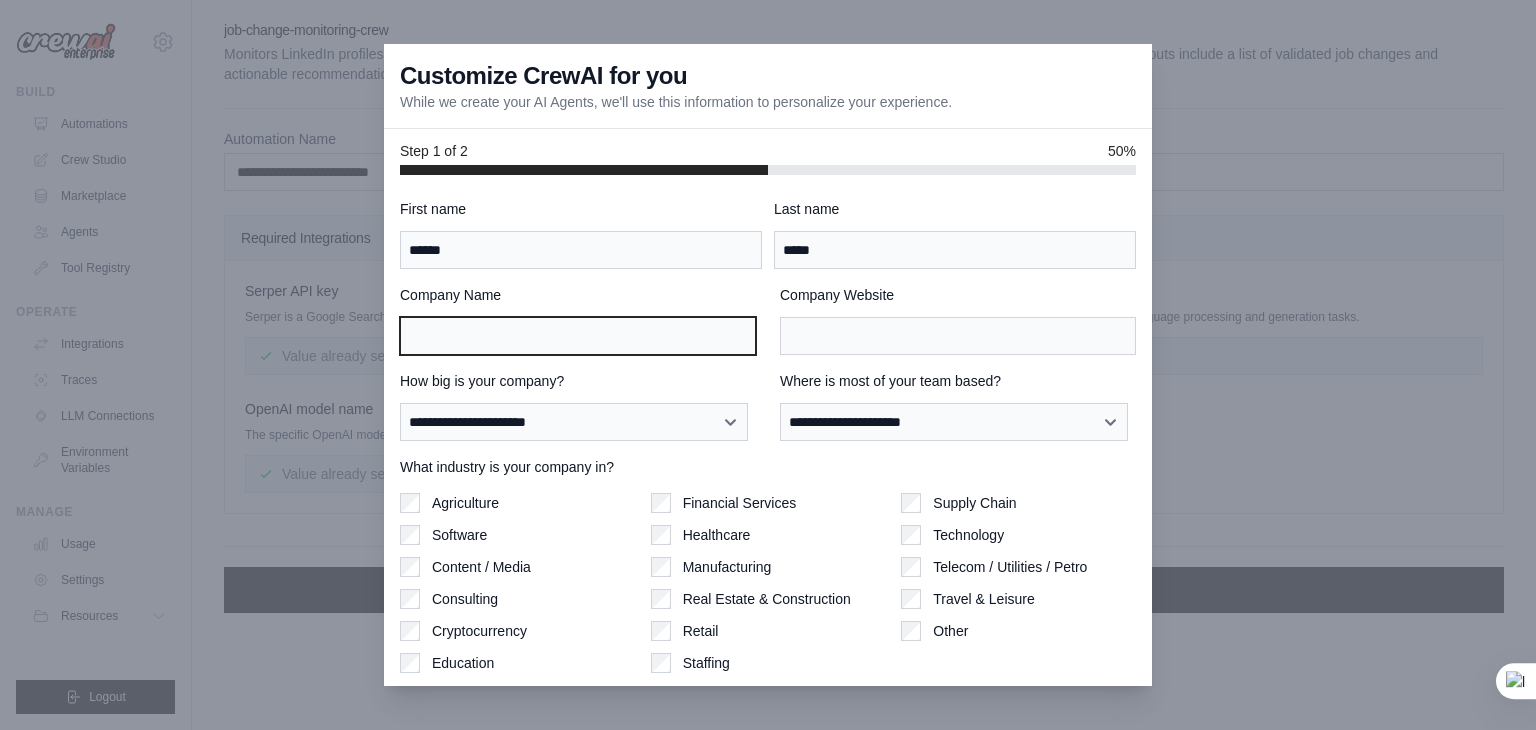 click on "Company Name" at bounding box center [578, 336] 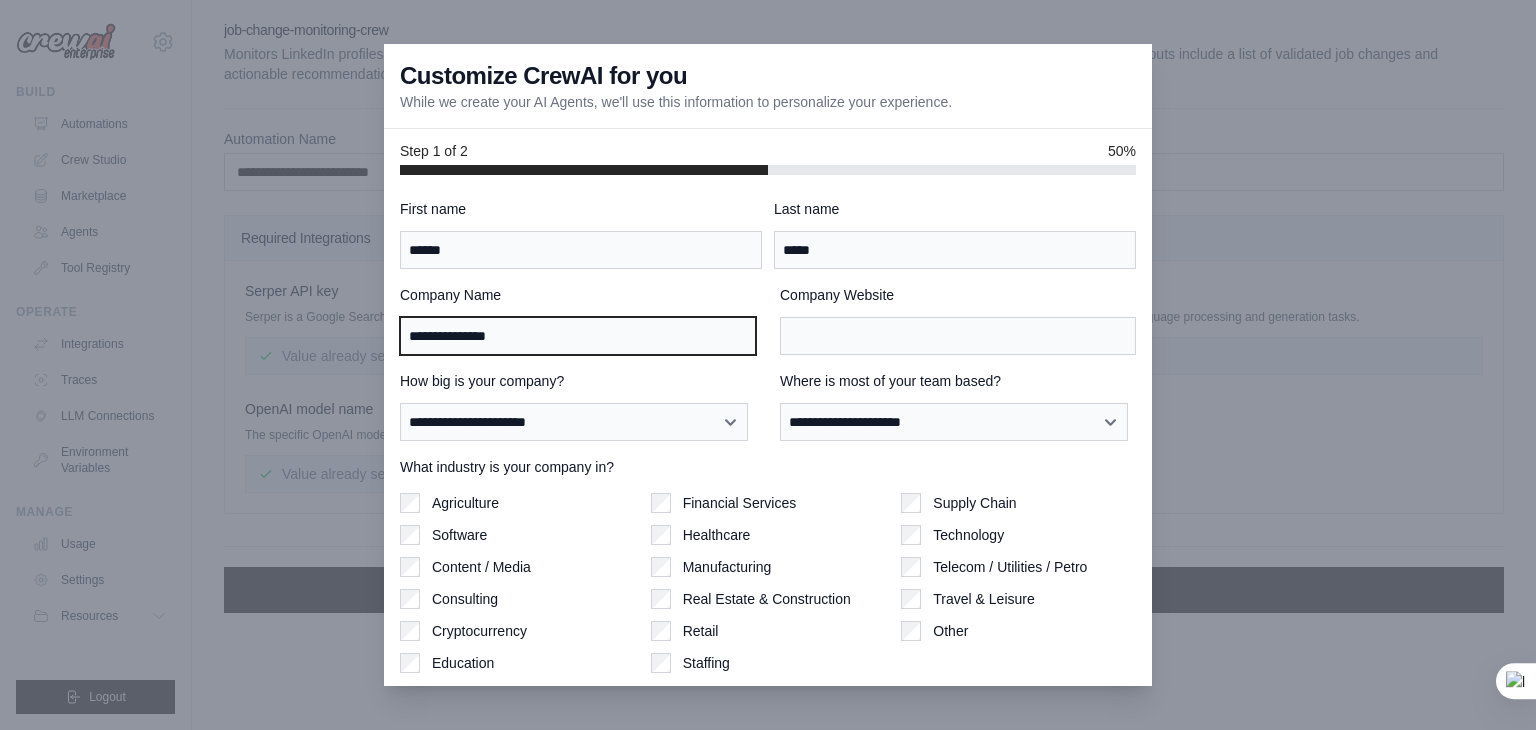 type on "**********" 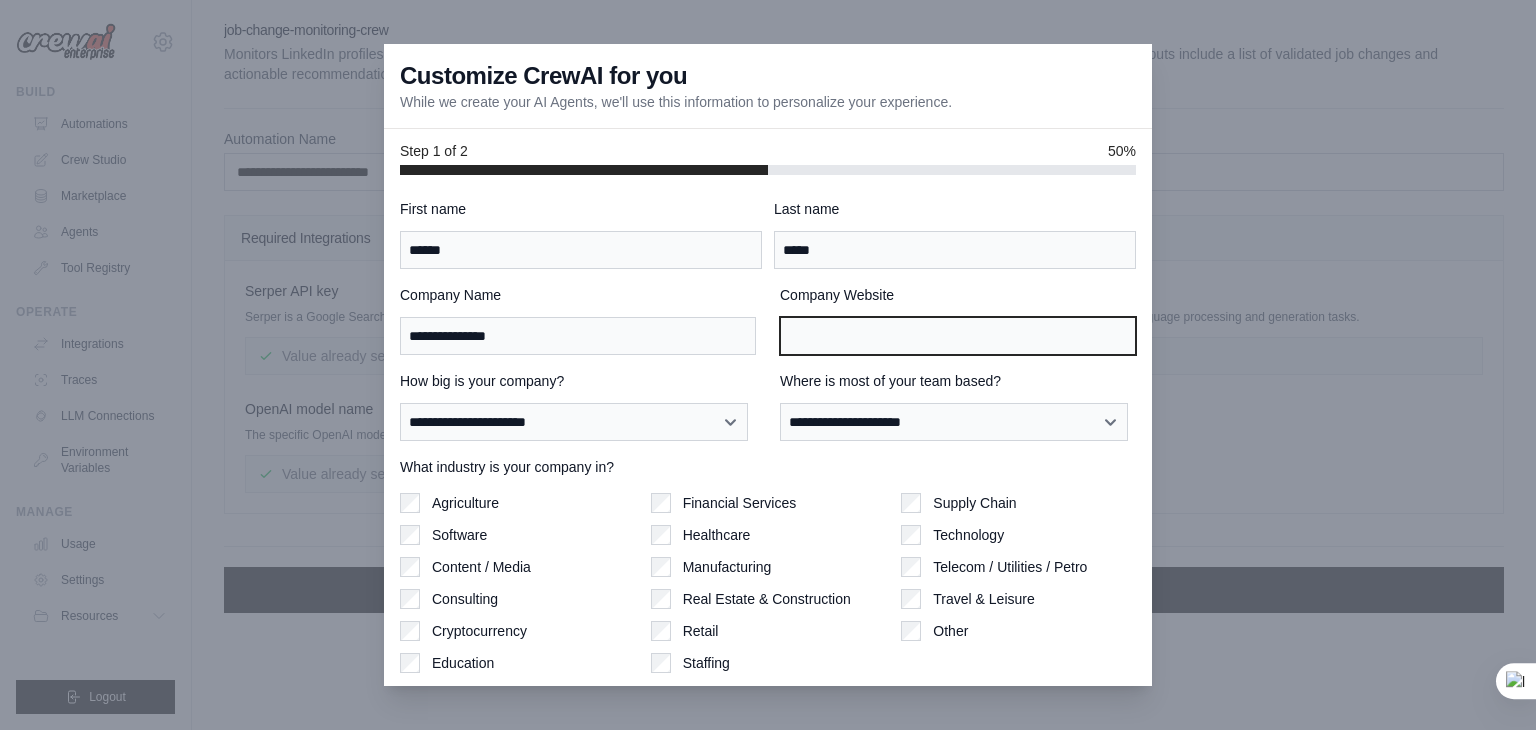 click on "Company Website" at bounding box center [958, 336] 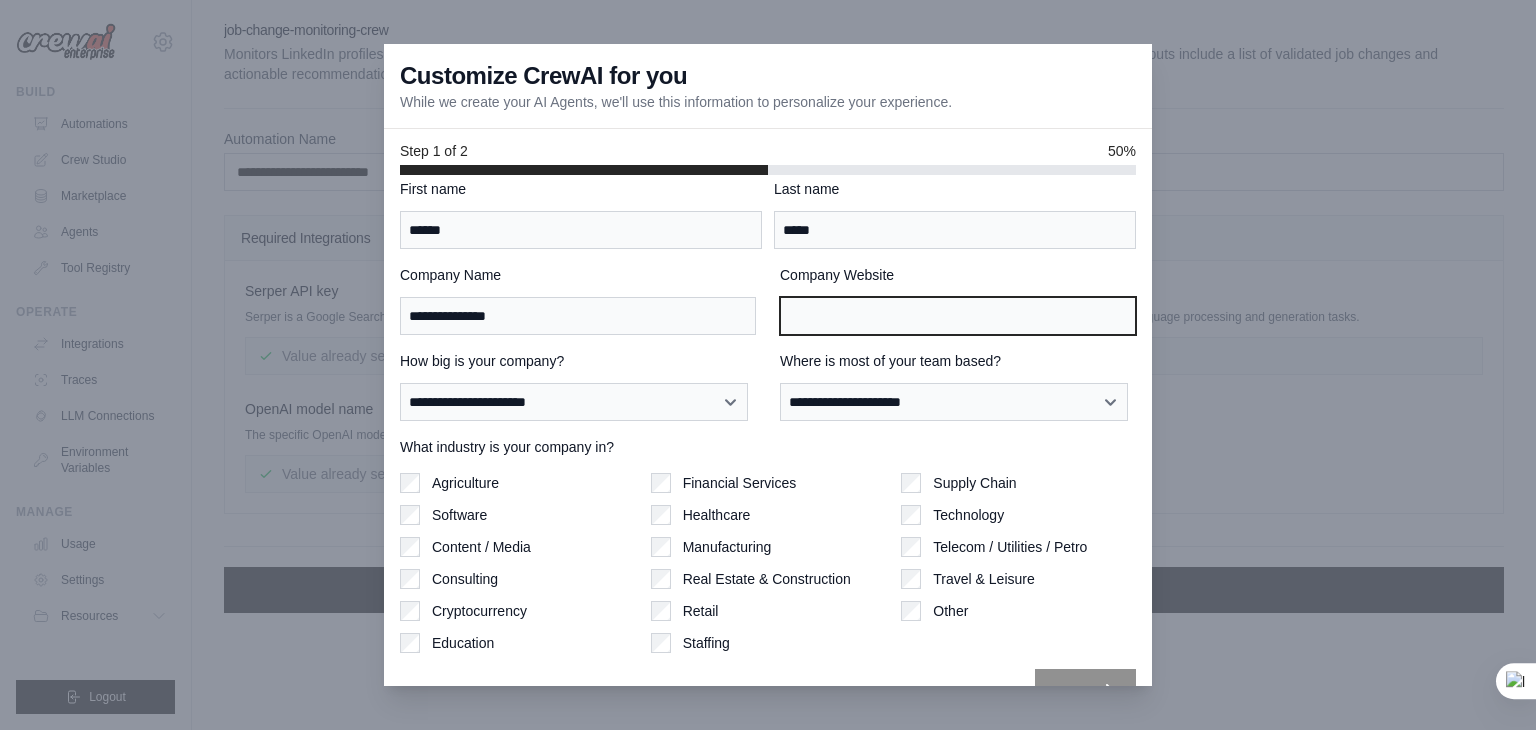 scroll, scrollTop: 0, scrollLeft: 0, axis: both 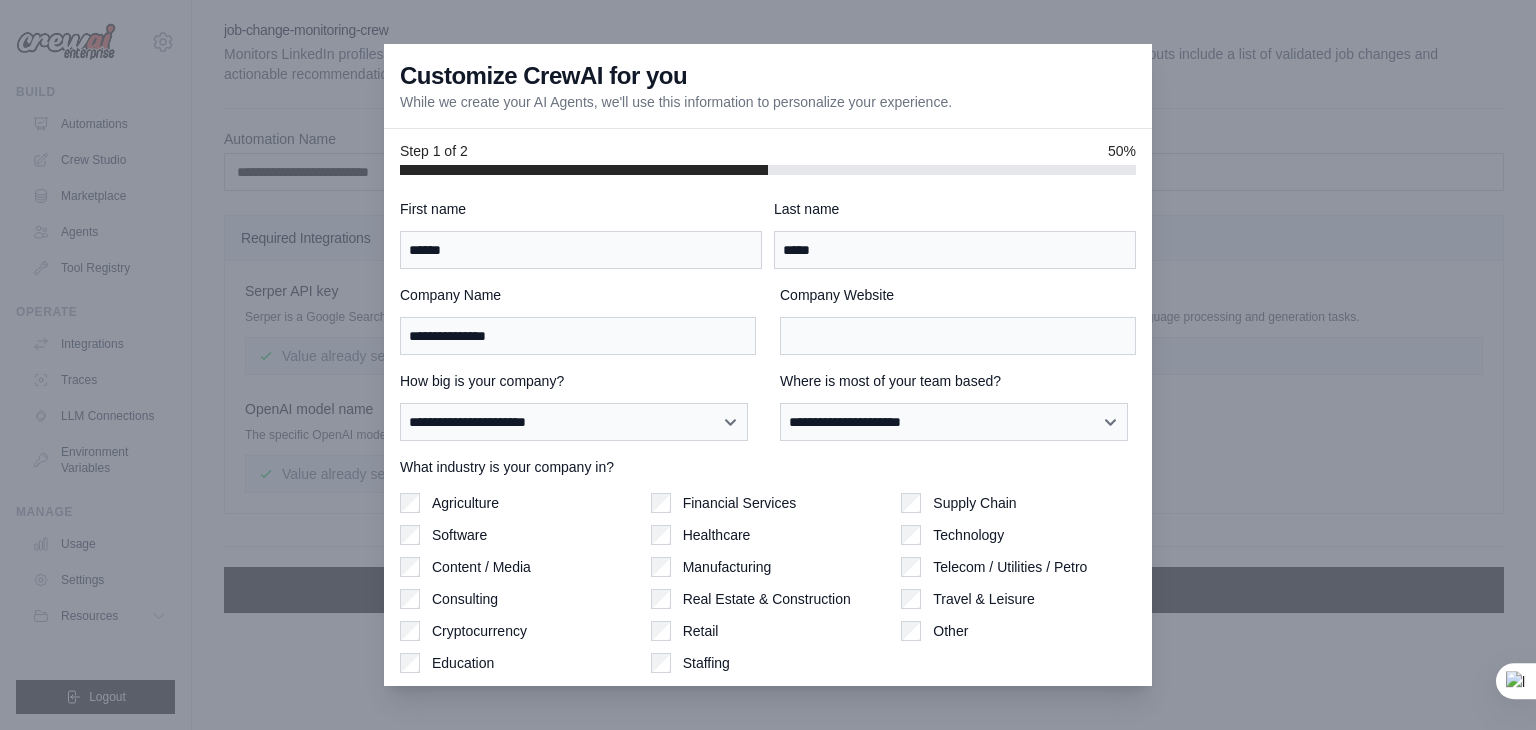 click at bounding box center (768, 170) 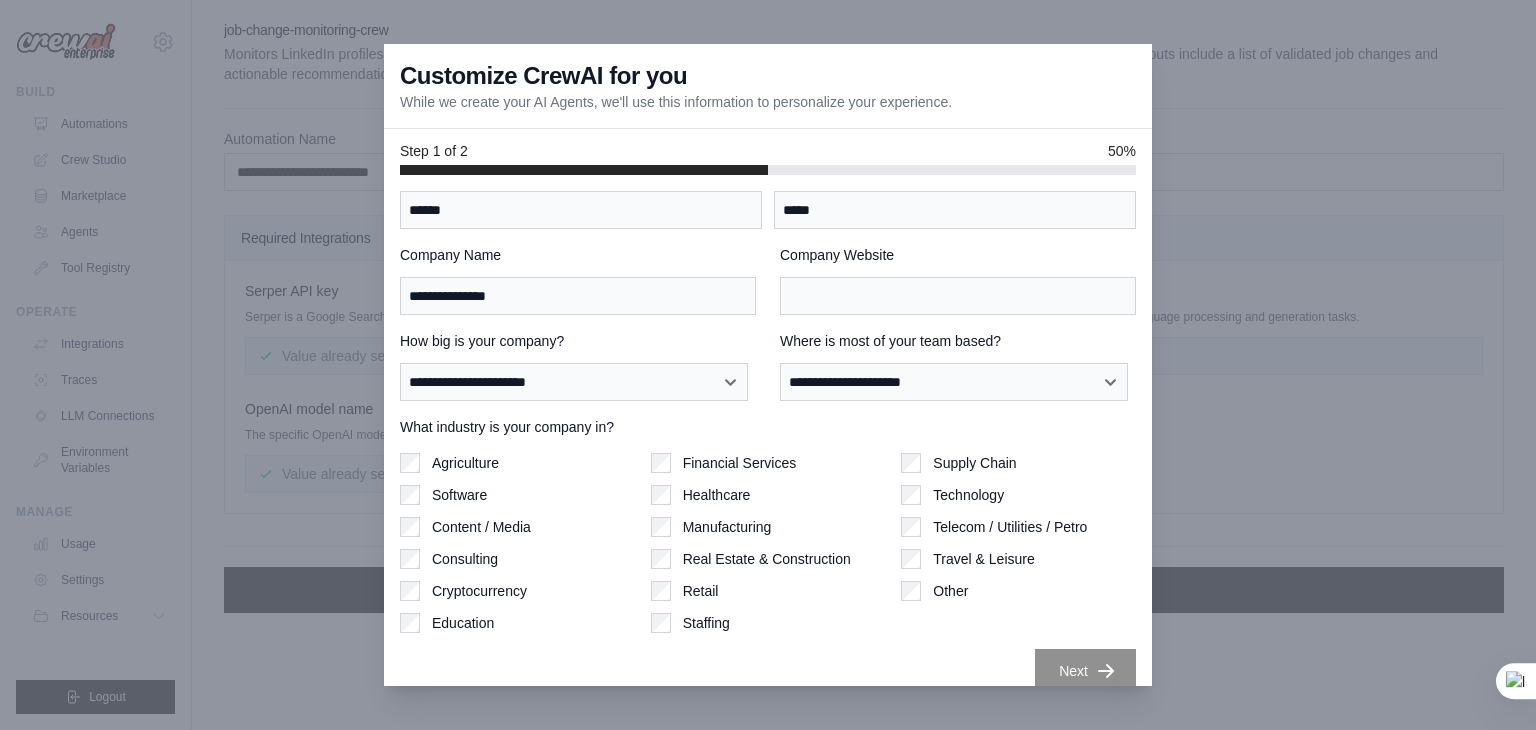 scroll, scrollTop: 62, scrollLeft: 0, axis: vertical 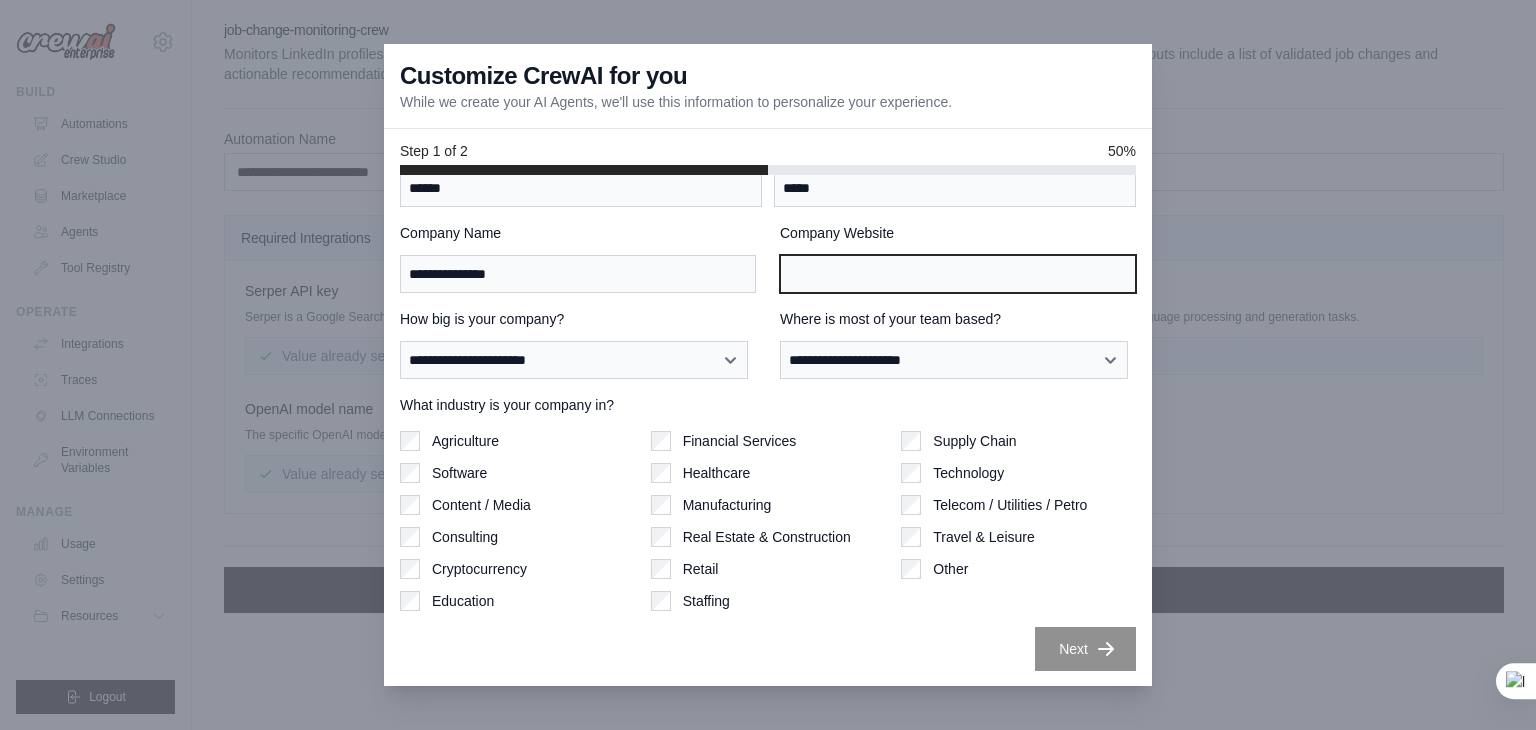 click on "Company Website" at bounding box center [958, 274] 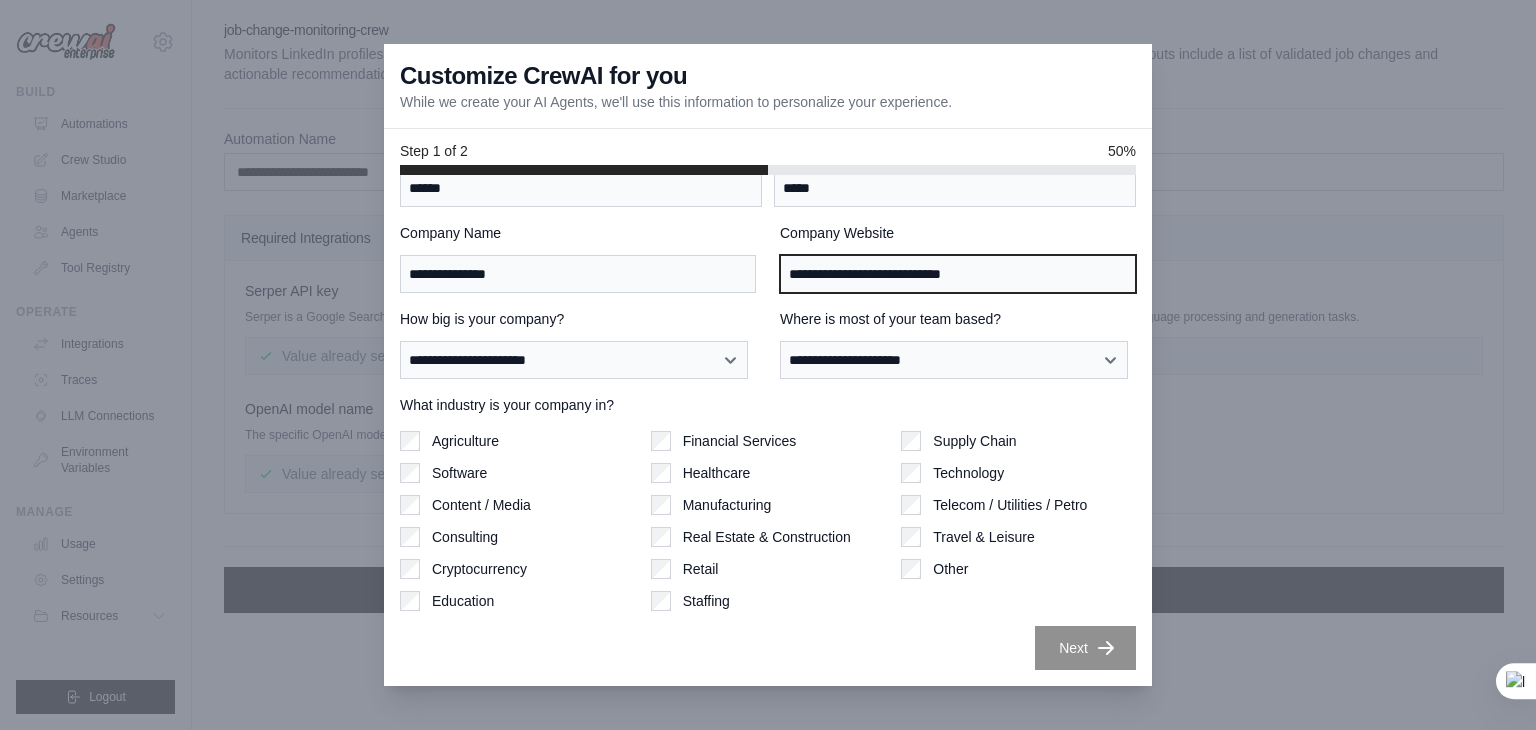 type on "**********" 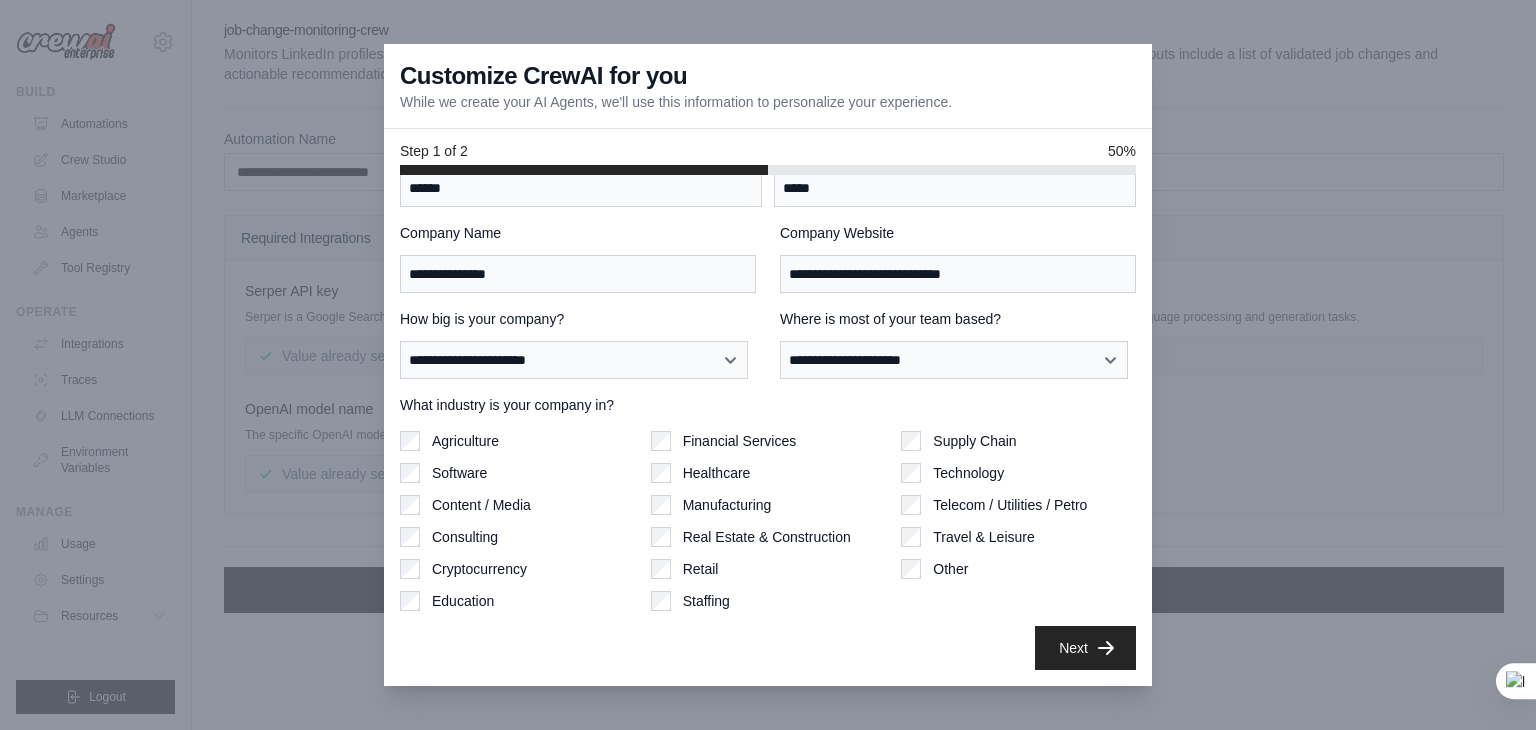 click on "Next" at bounding box center [1085, 648] 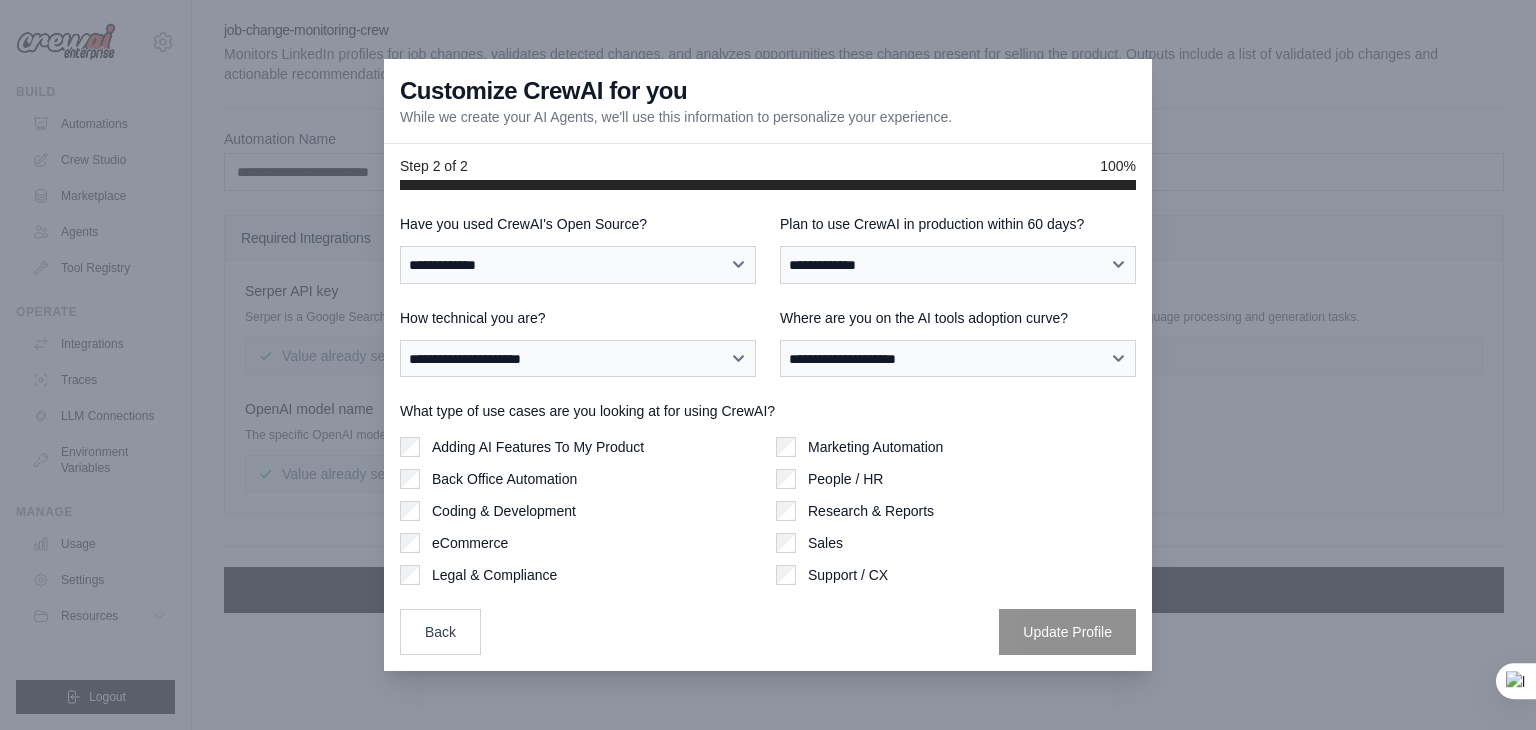 scroll, scrollTop: 0, scrollLeft: 0, axis: both 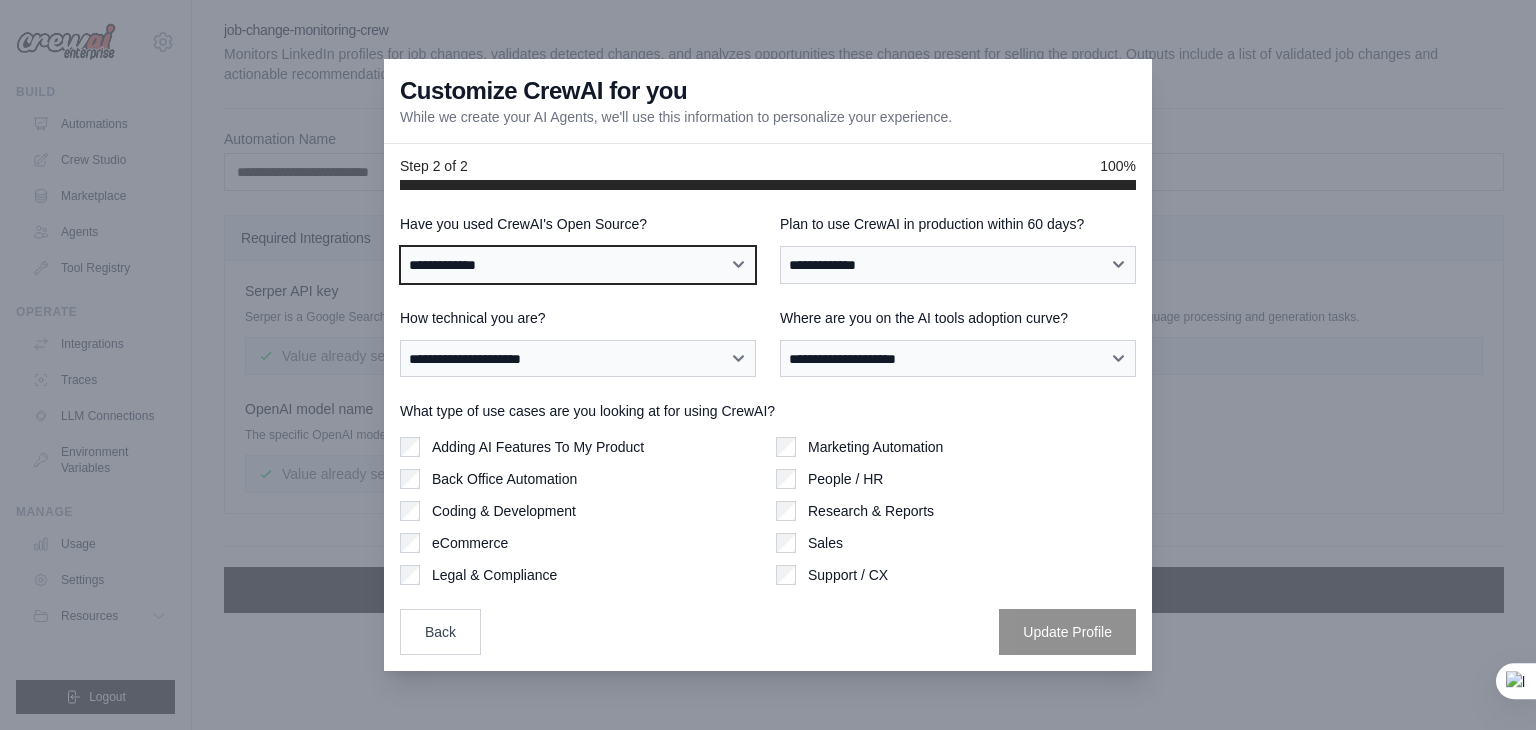 click on "**********" at bounding box center [578, 265] 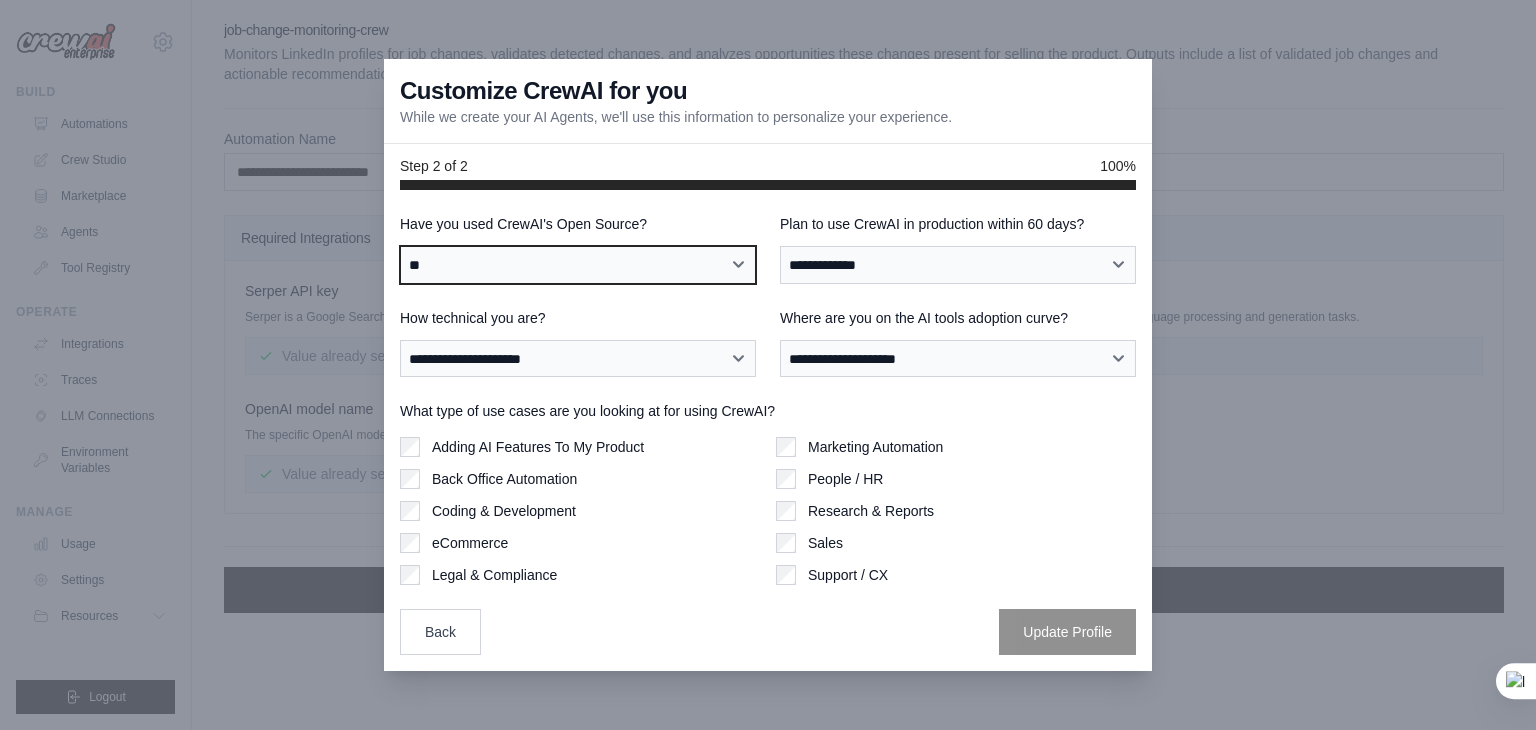 click on "**********" at bounding box center [578, 265] 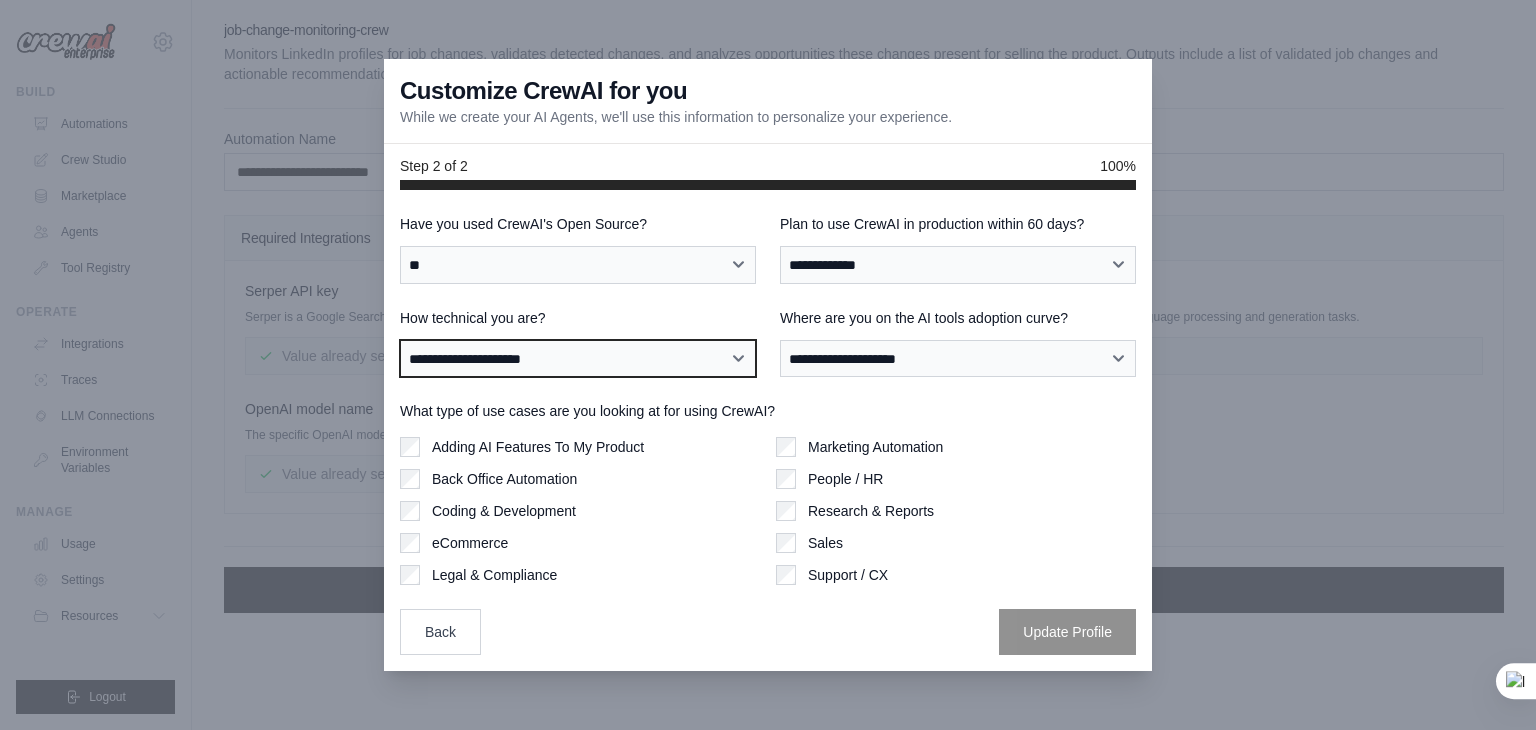 click on "**********" at bounding box center (578, 359) 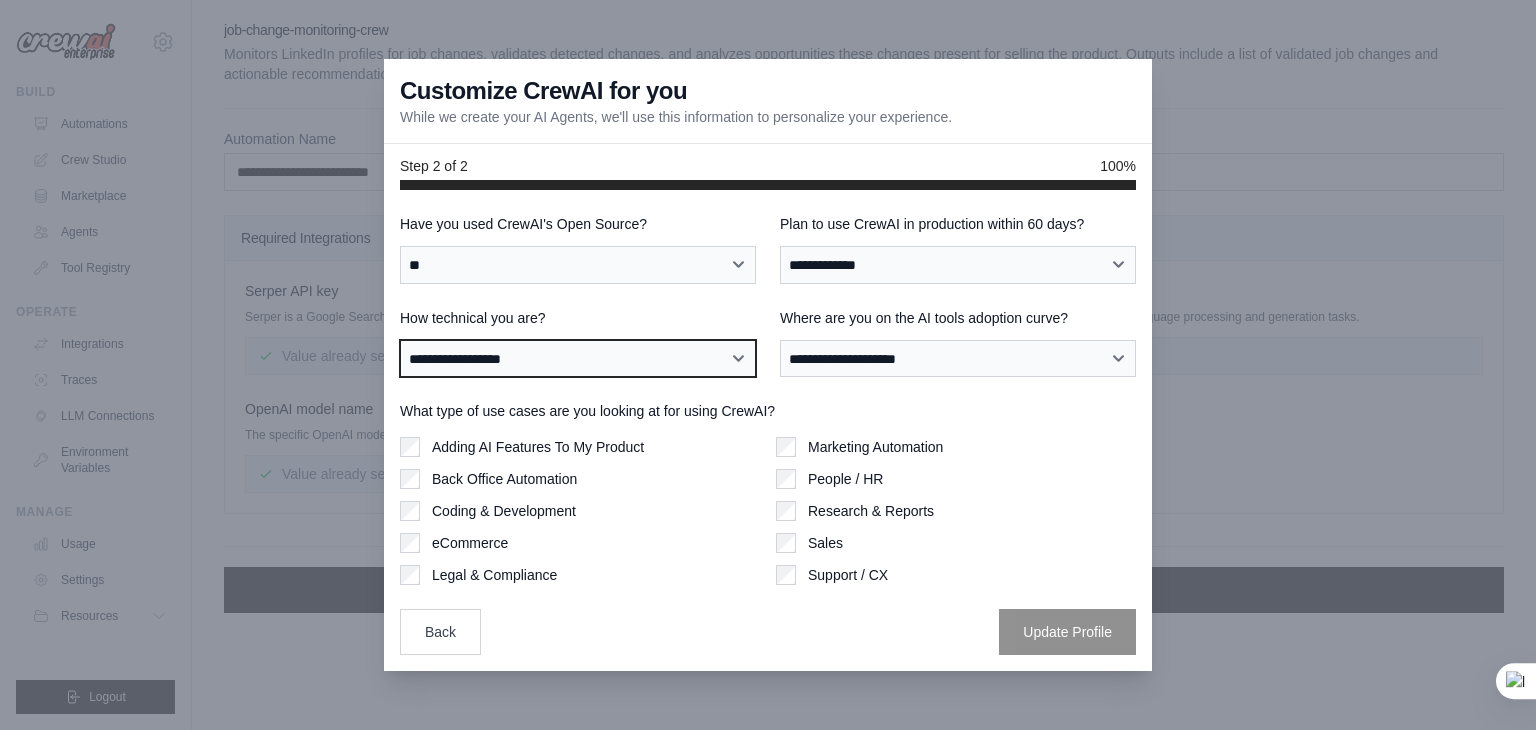 click on "**********" at bounding box center (578, 359) 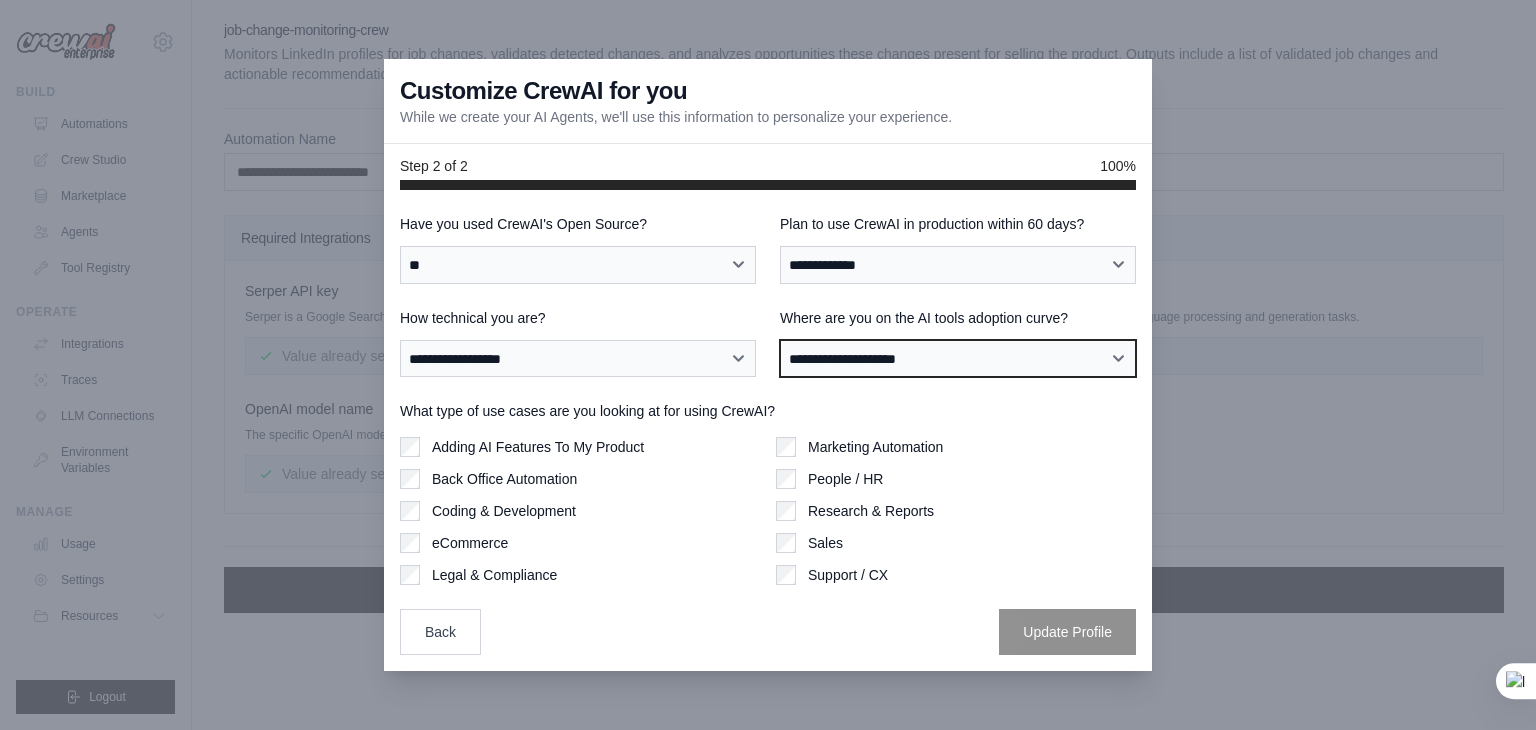 click on "**********" at bounding box center (958, 359) 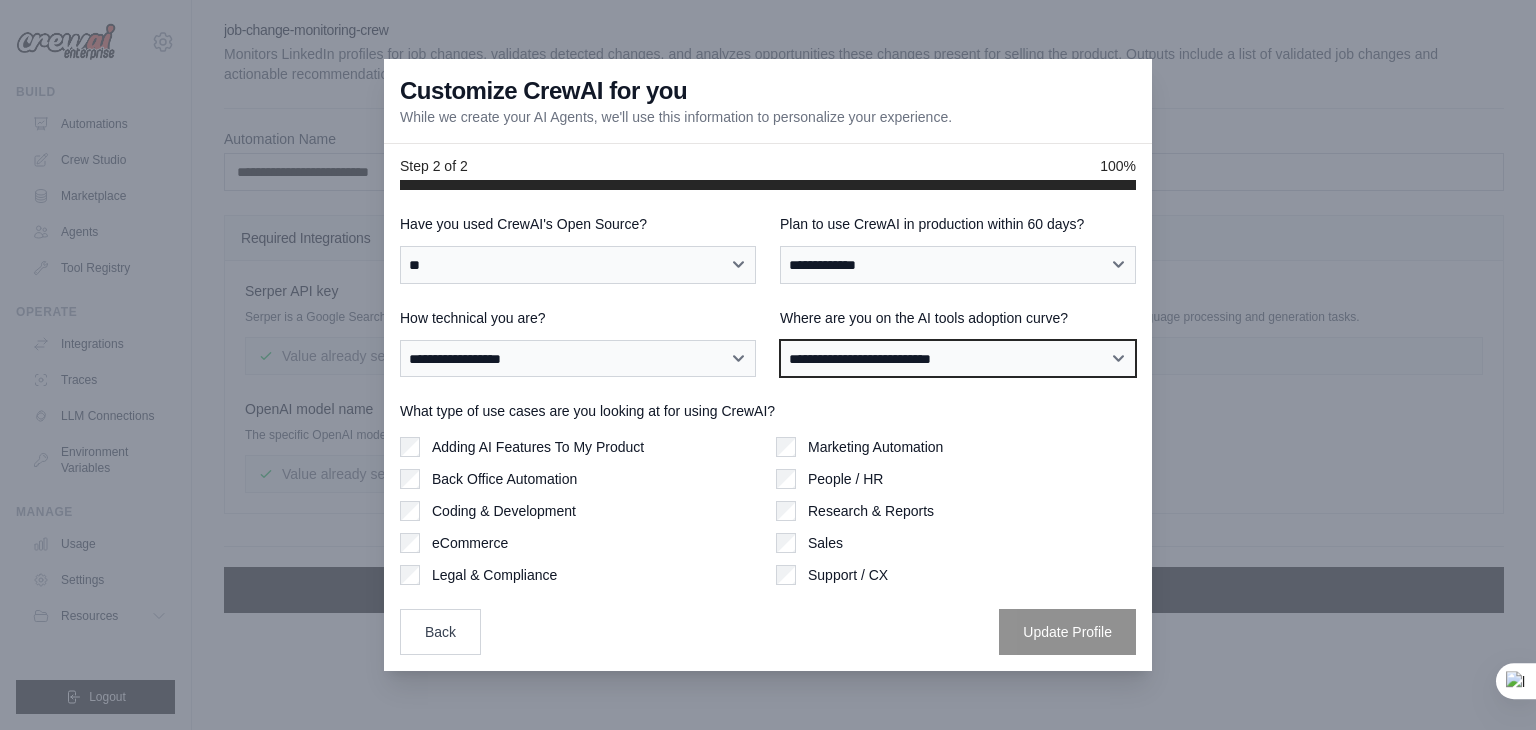 click on "**********" at bounding box center (958, 359) 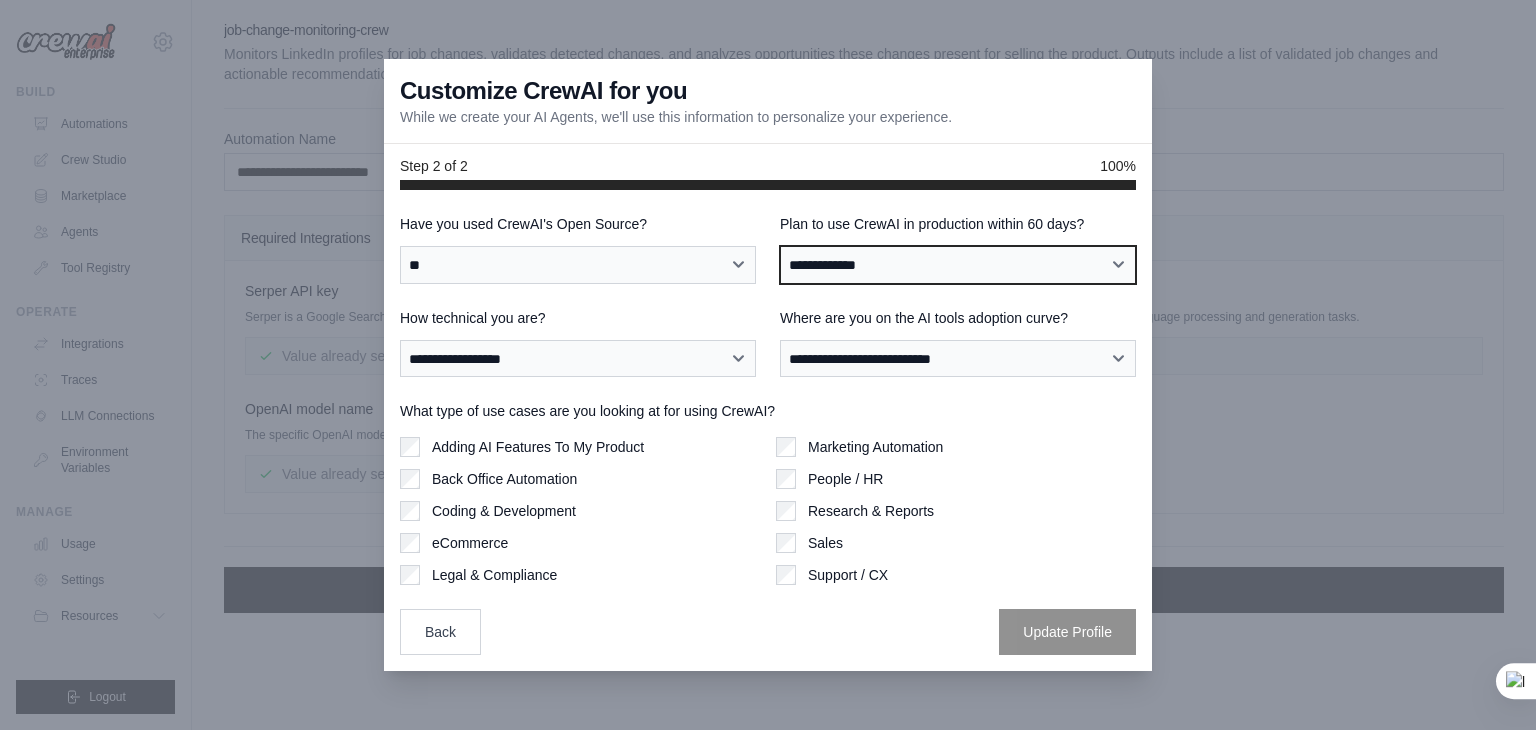 click on "**********" at bounding box center (958, 265) 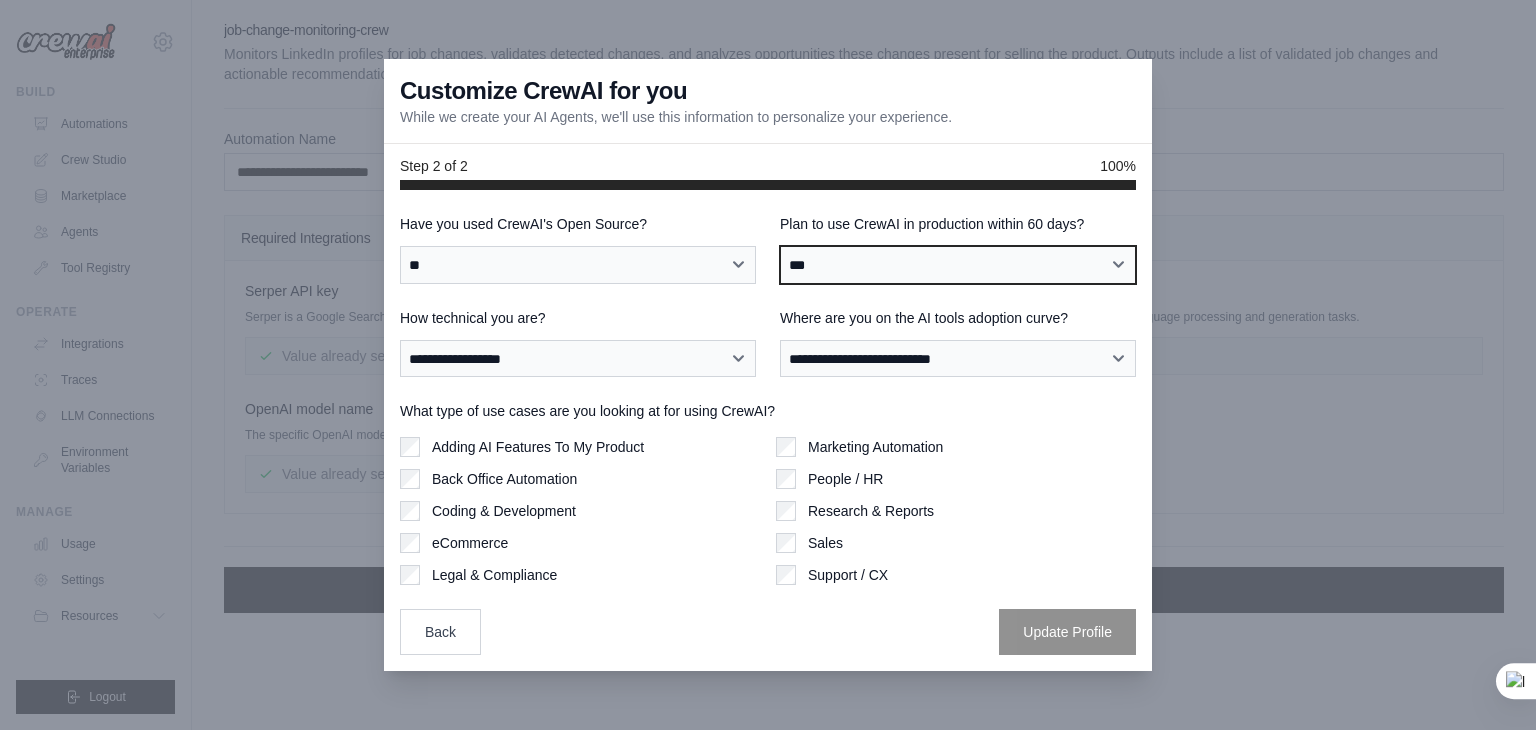 click on "**********" at bounding box center [958, 265] 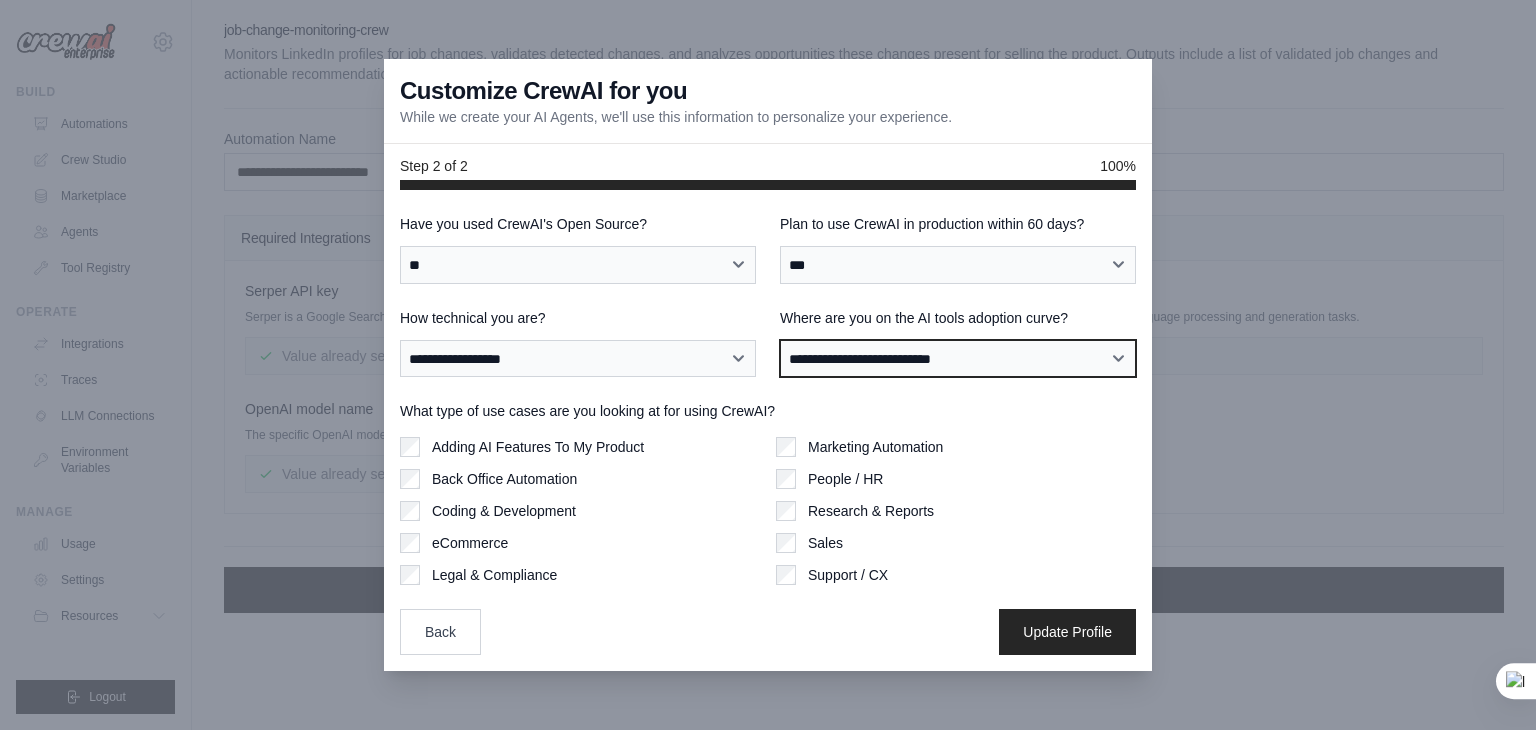 click on "**********" at bounding box center (958, 359) 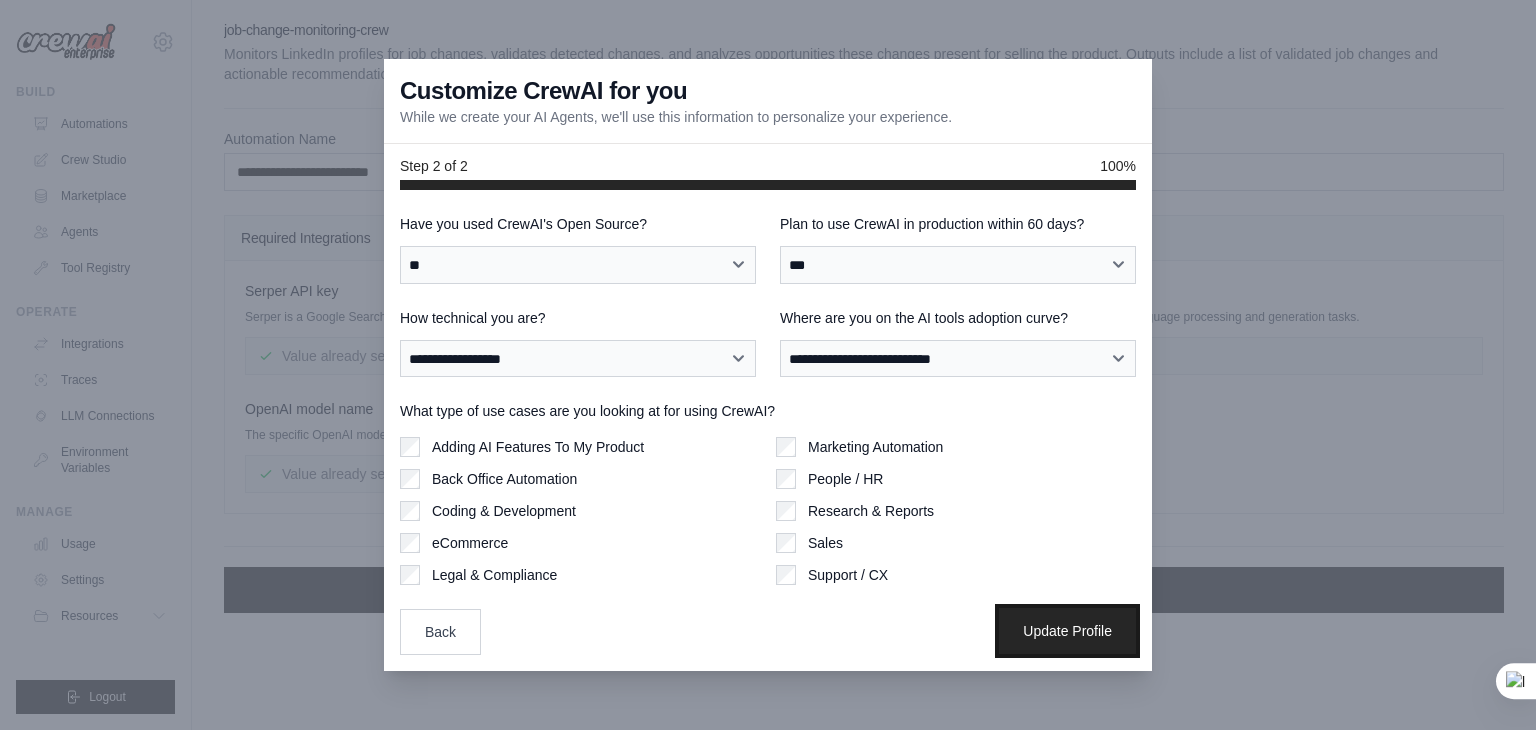 click on "Update Profile" at bounding box center [1067, 631] 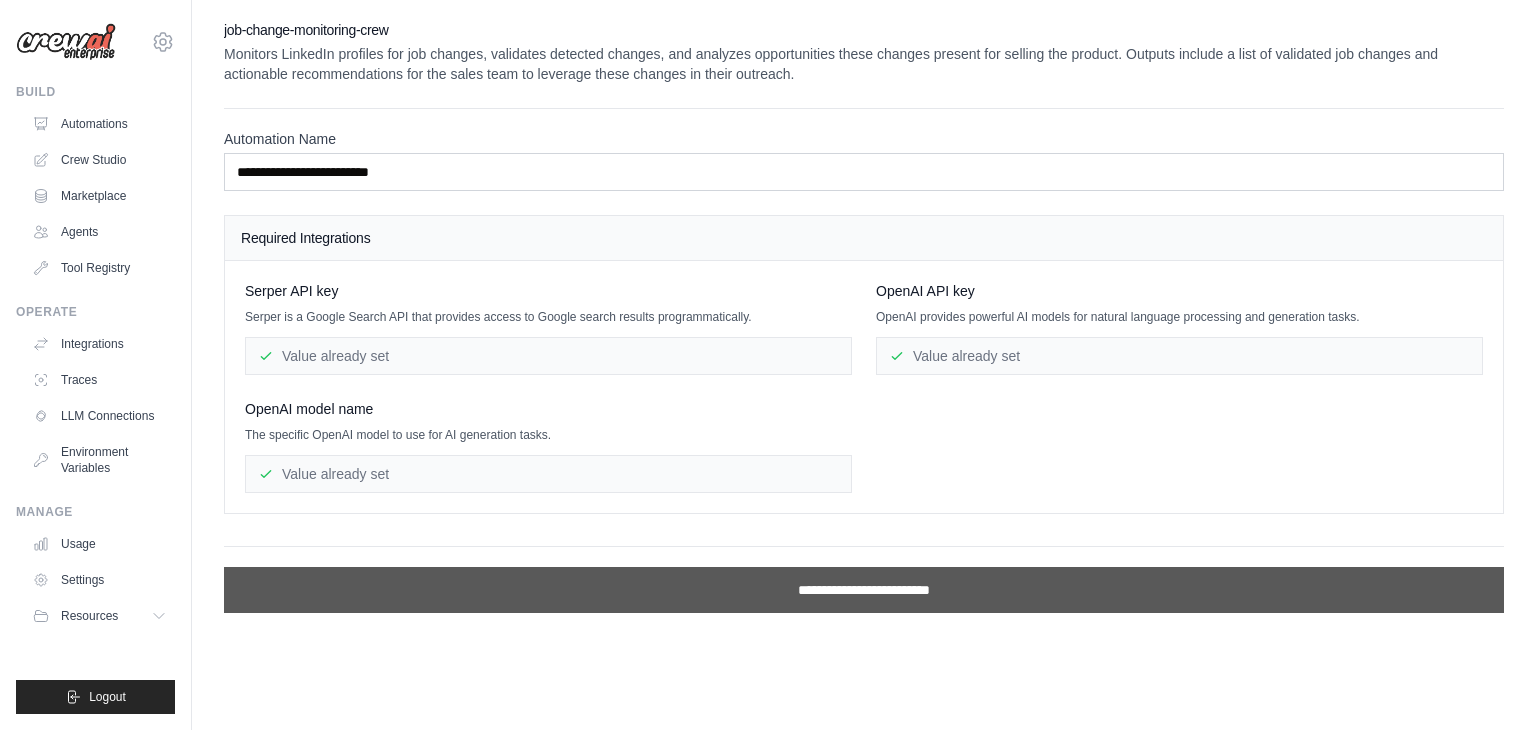 scroll, scrollTop: 0, scrollLeft: 0, axis: both 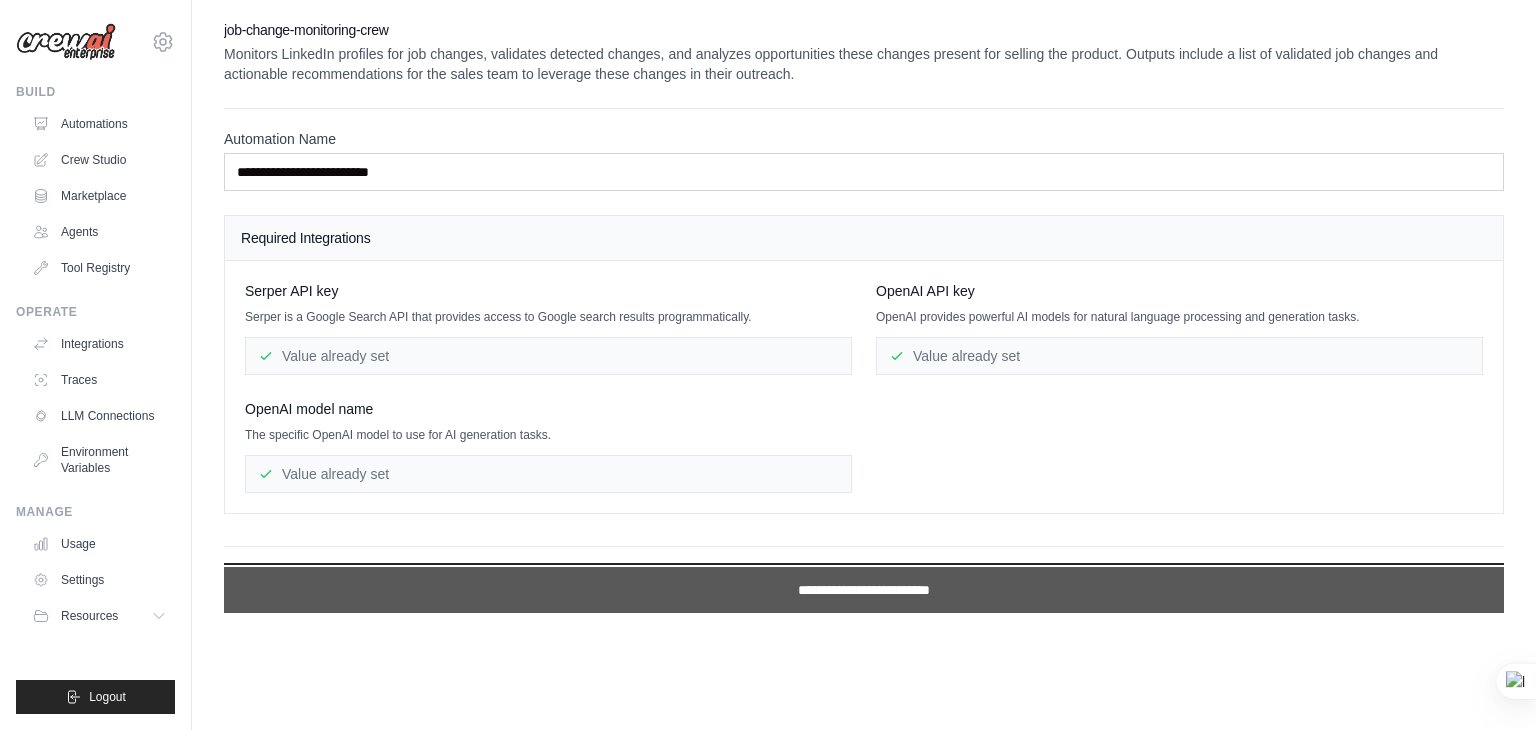 click on "**********" at bounding box center (864, 590) 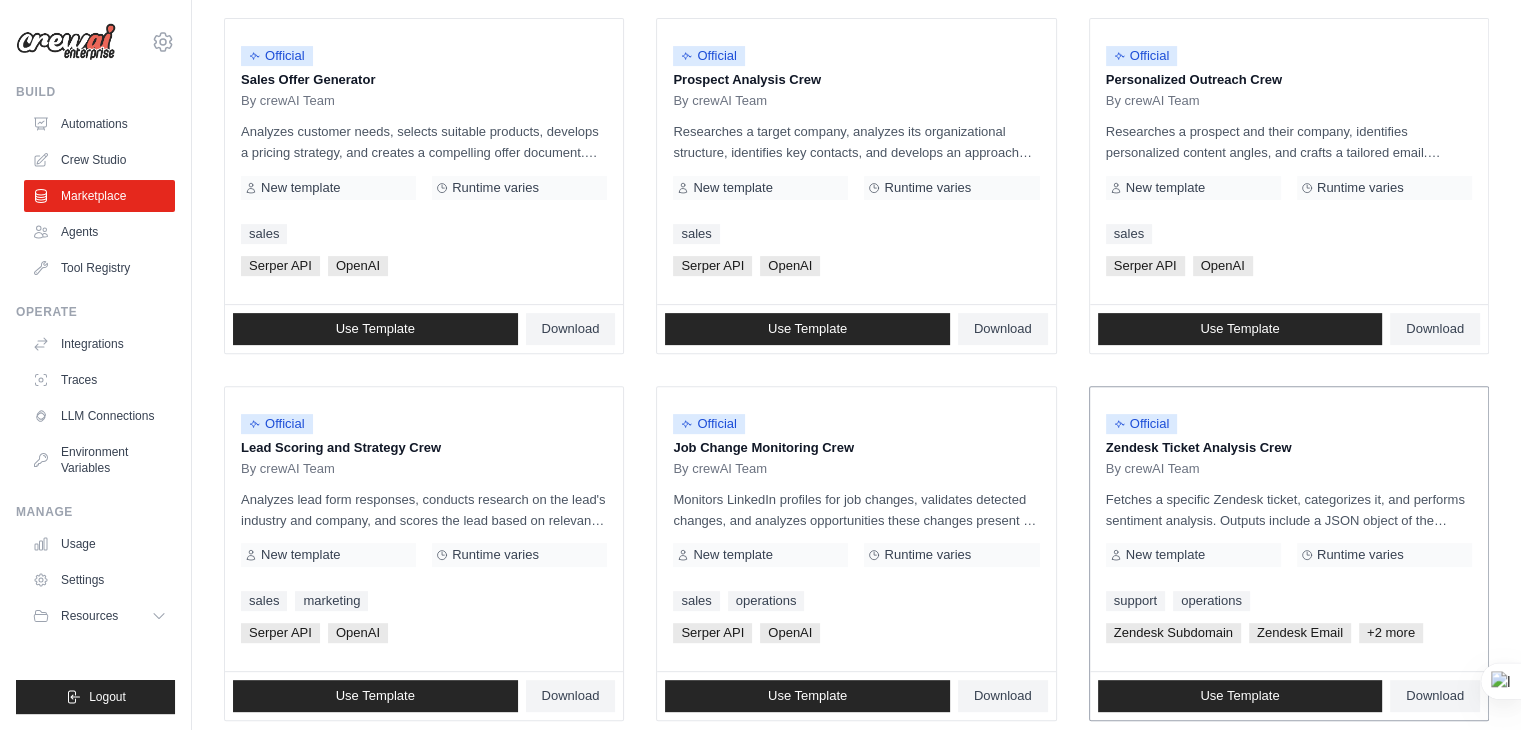 scroll, scrollTop: 520, scrollLeft: 0, axis: vertical 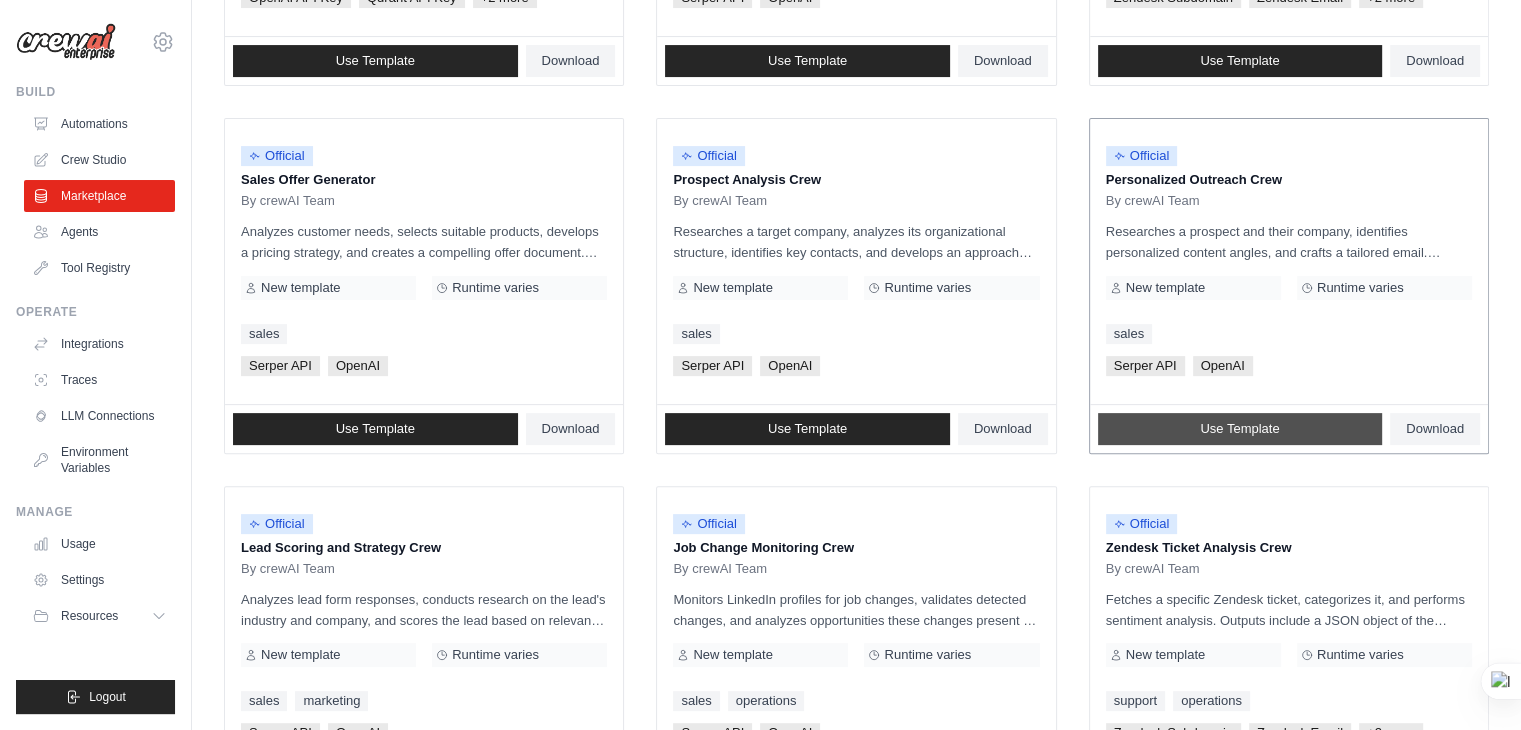 click on "Use Template" at bounding box center (1239, 429) 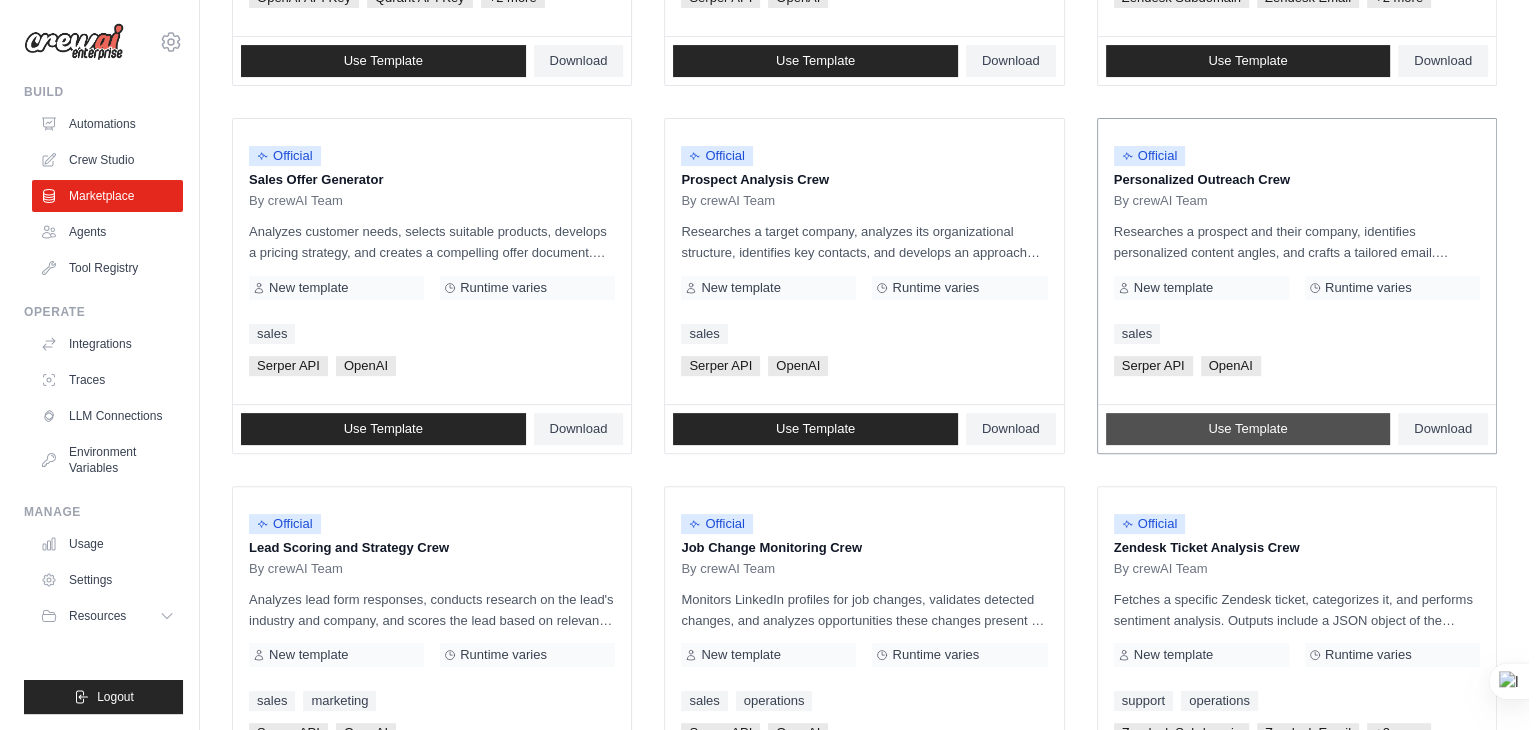scroll, scrollTop: 0, scrollLeft: 0, axis: both 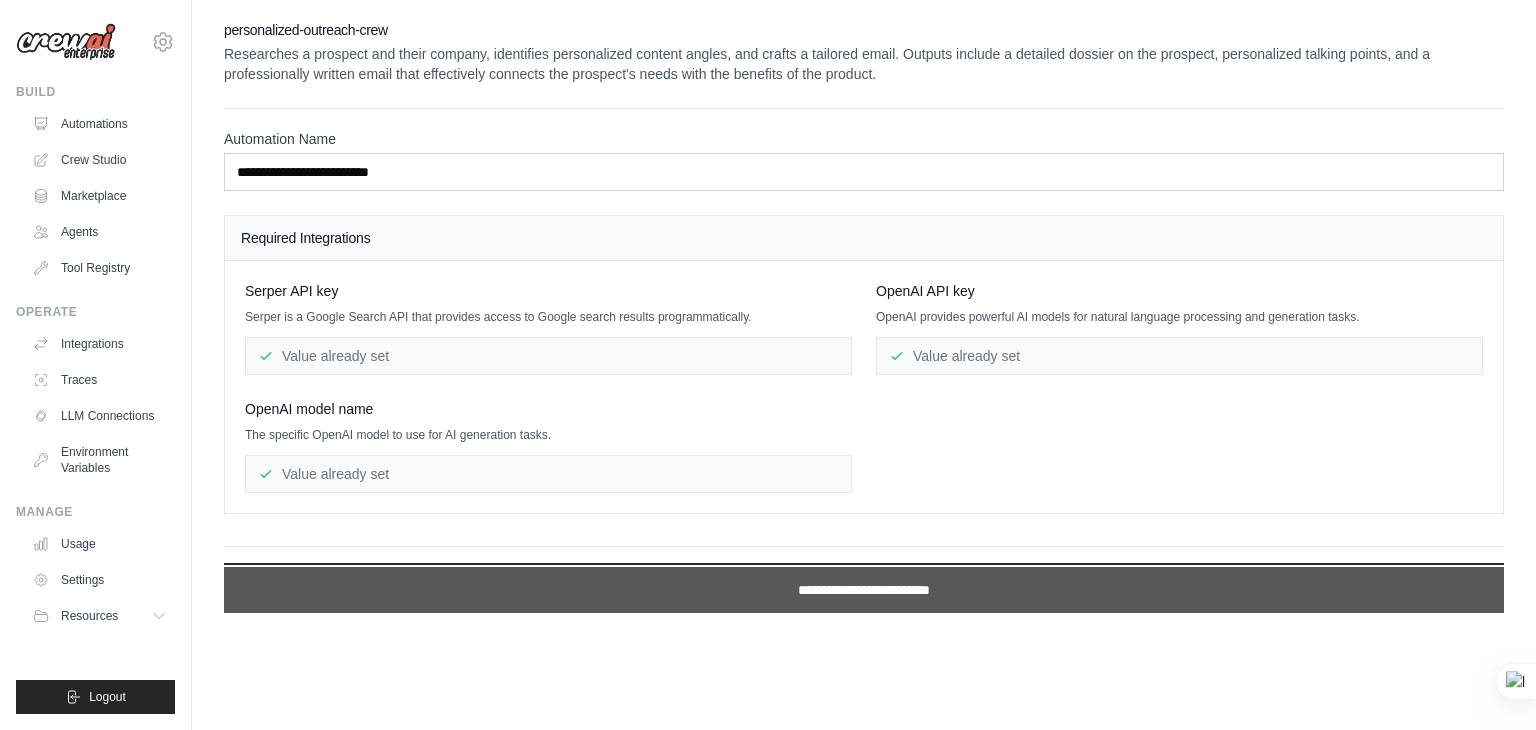 click on "**********" at bounding box center (864, 590) 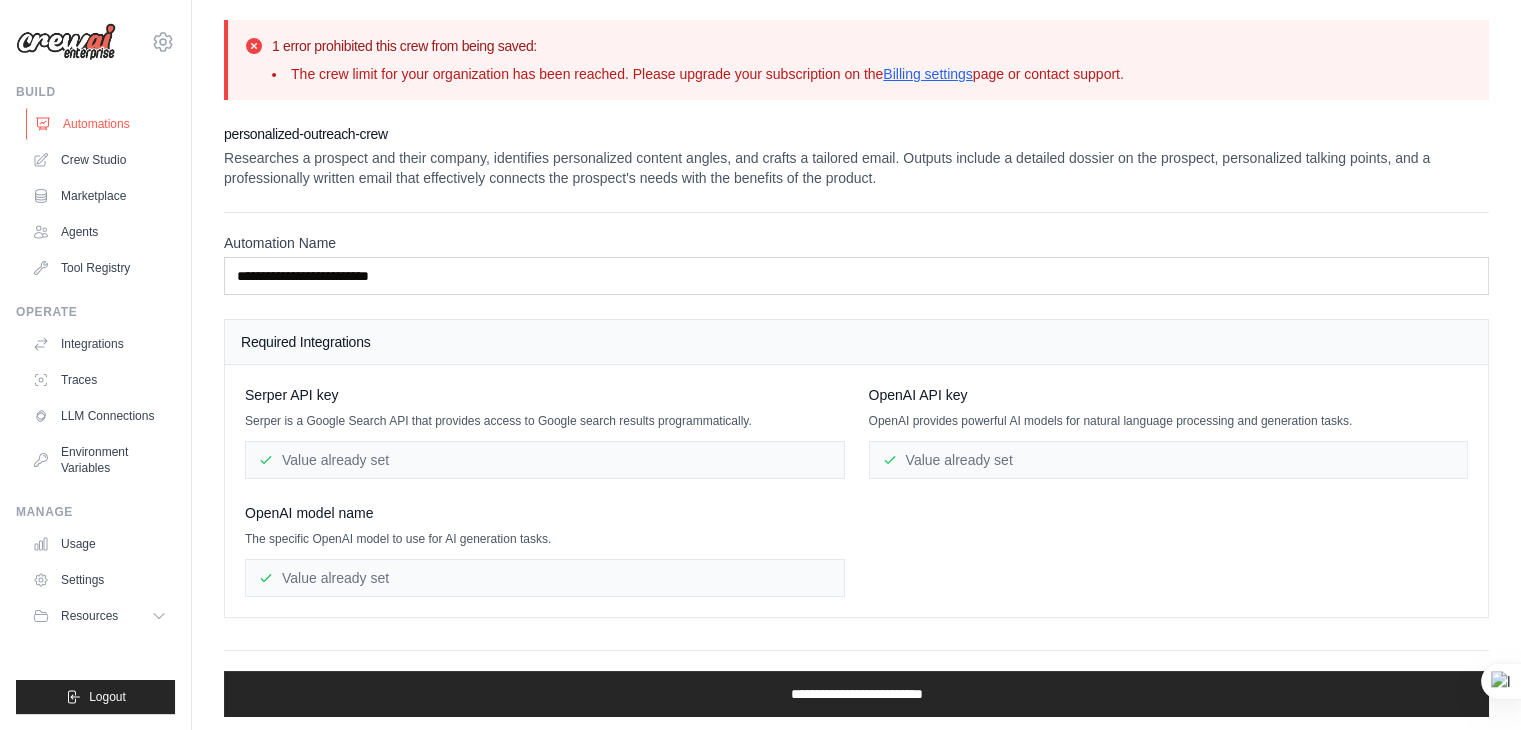 click on "Automations" at bounding box center [101, 124] 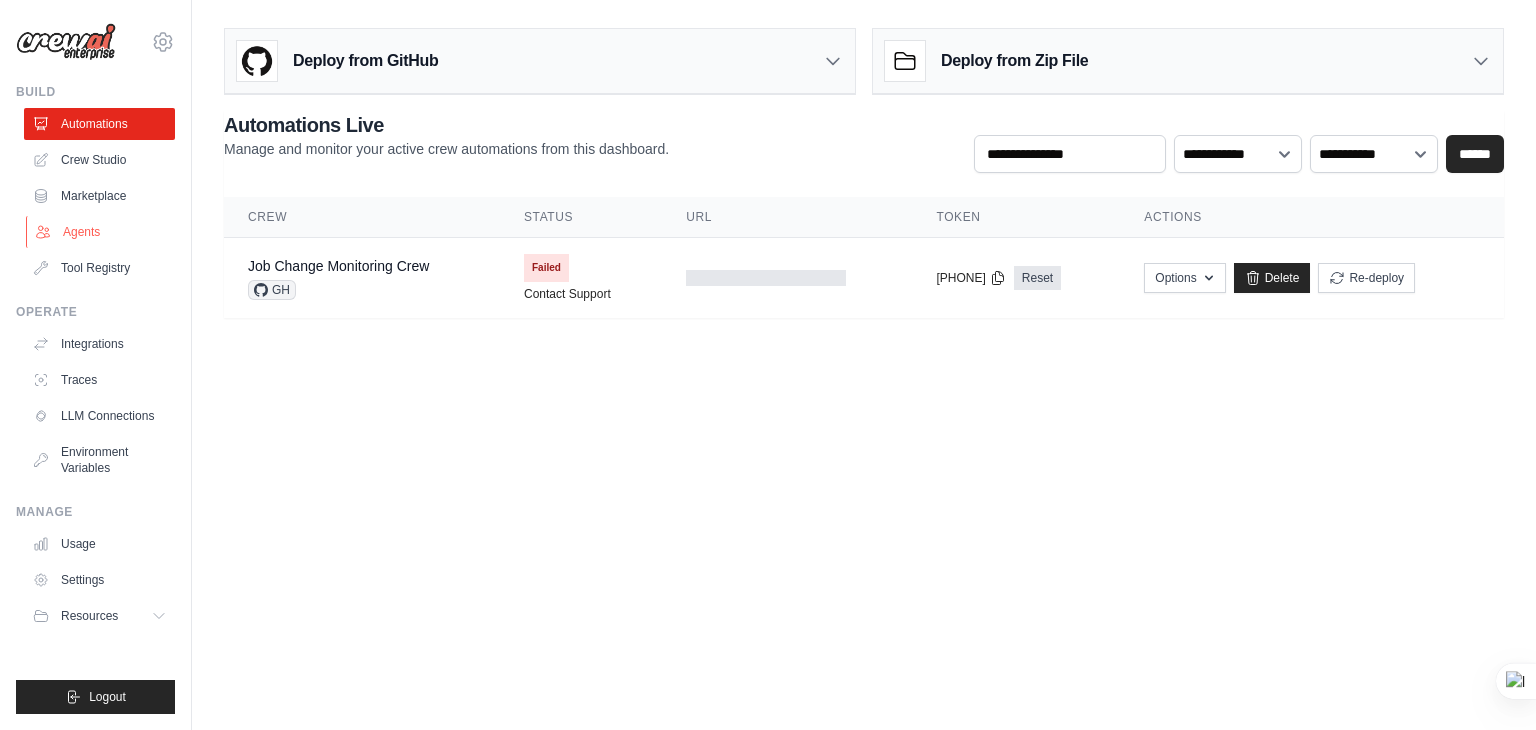 click on "Agents" at bounding box center (101, 232) 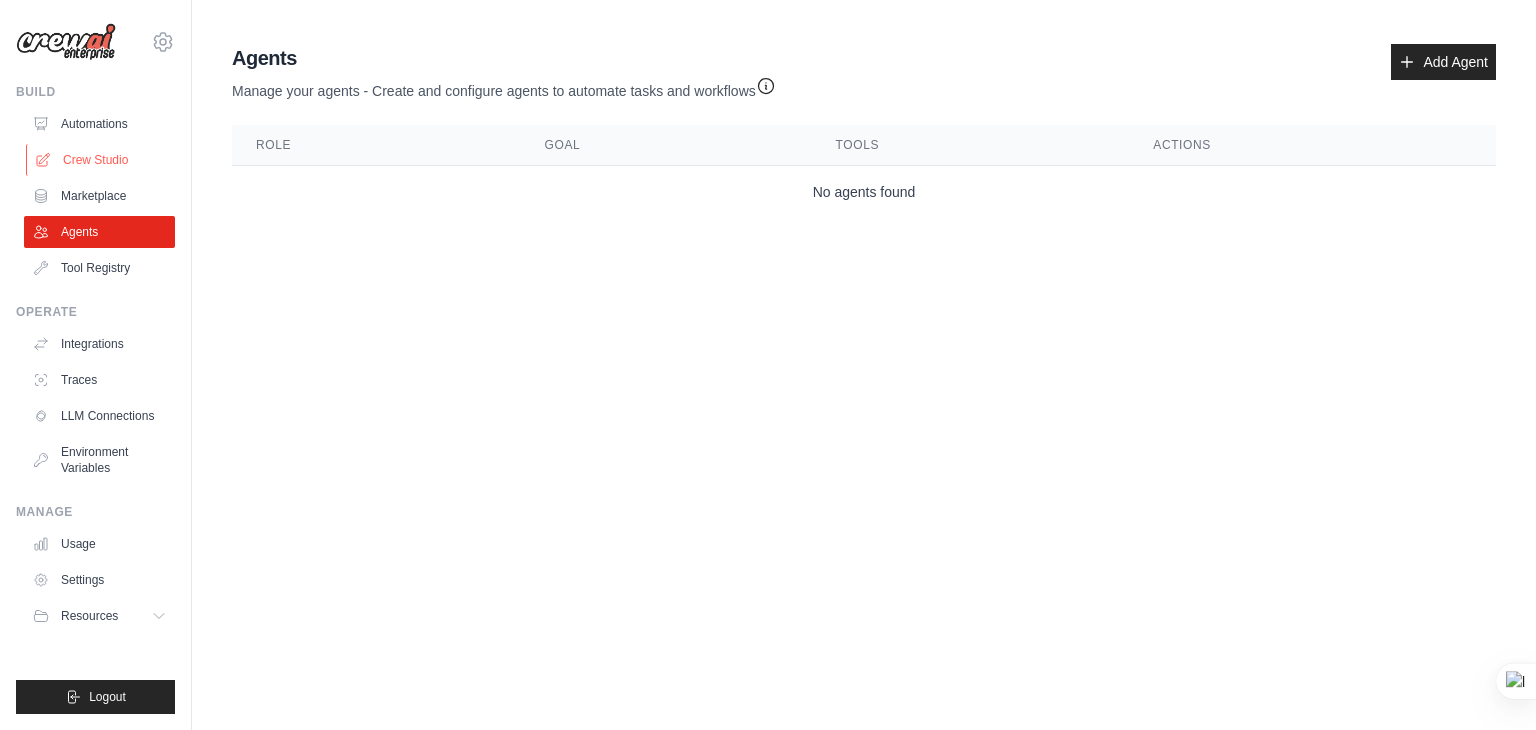 click on "Crew Studio" at bounding box center (101, 160) 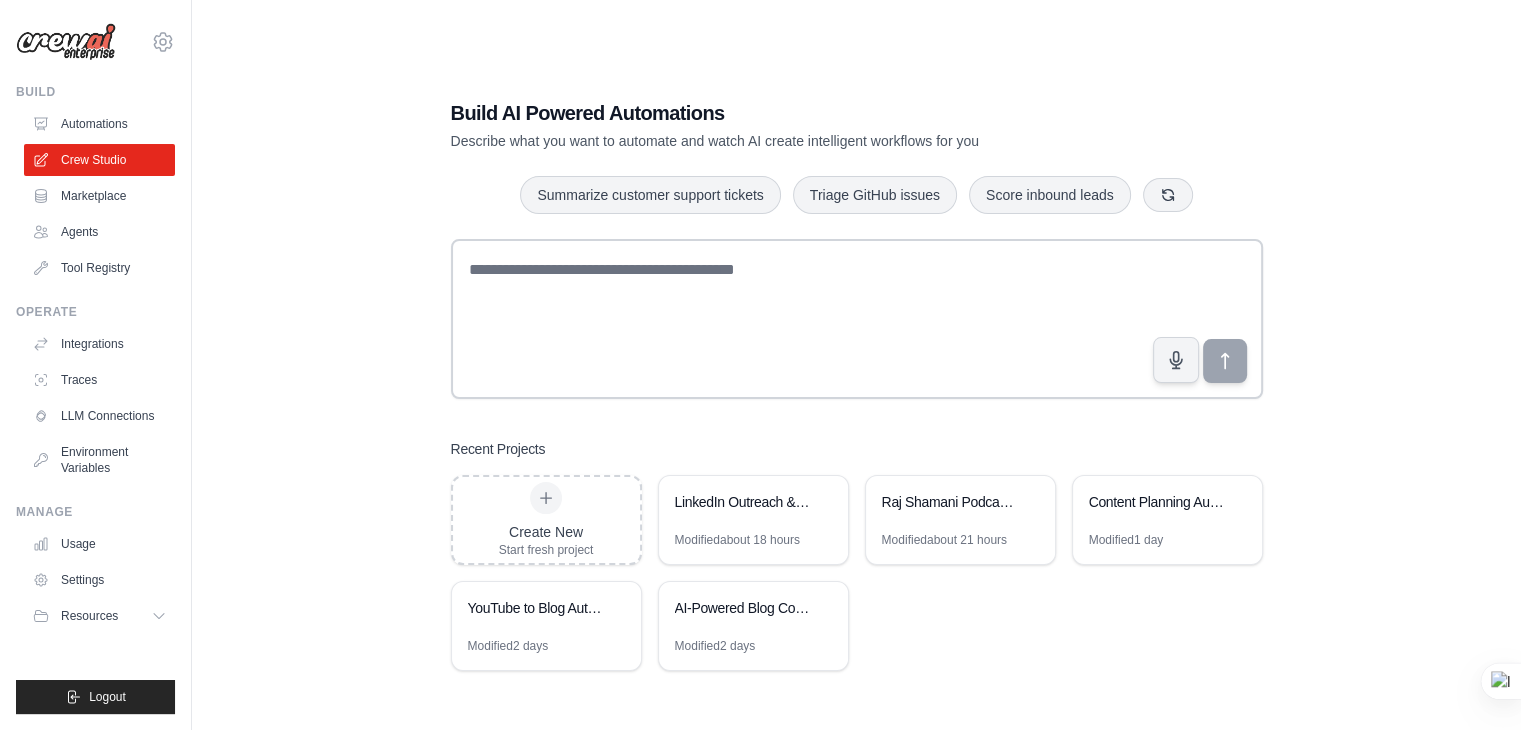 scroll, scrollTop: 40, scrollLeft: 0, axis: vertical 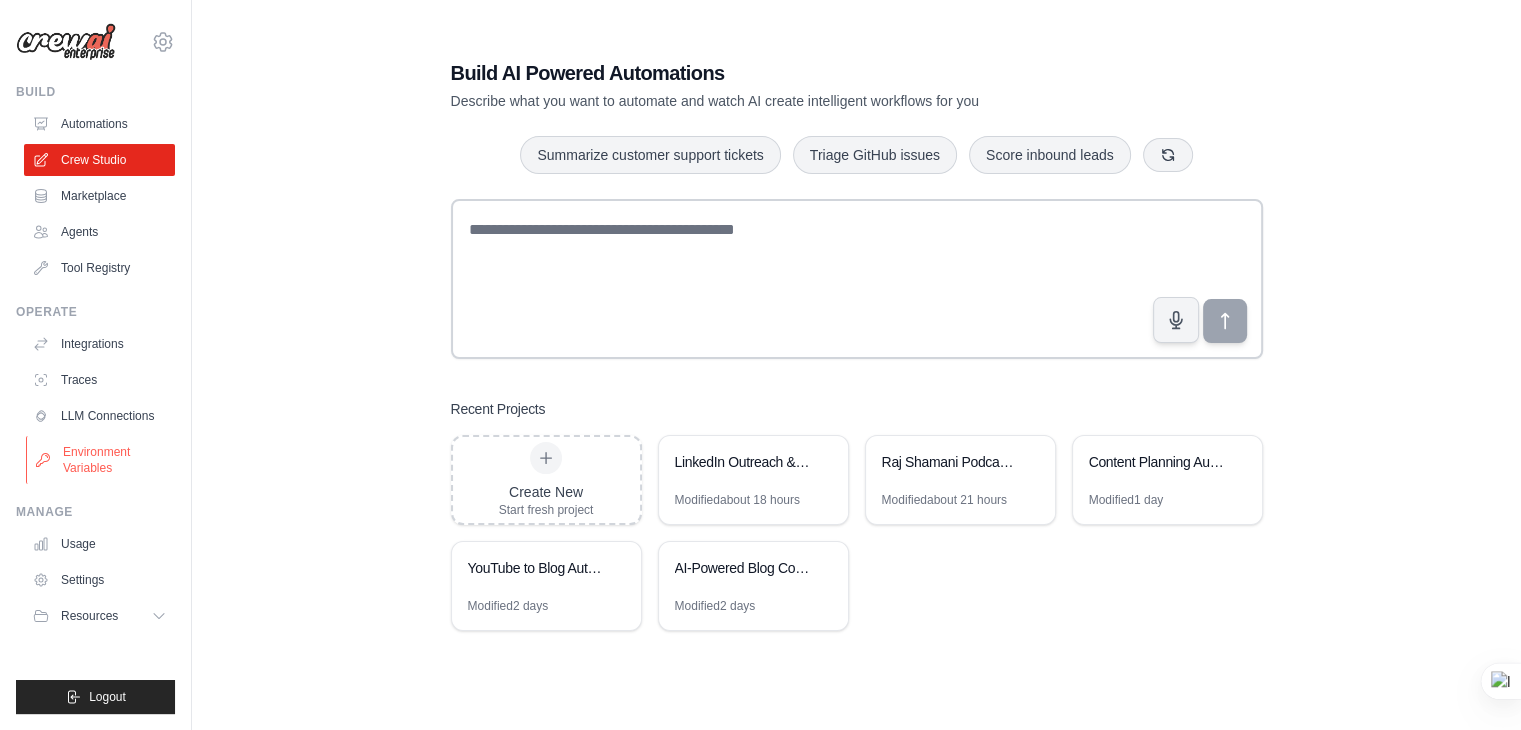 click on "Environment Variables" at bounding box center (101, 460) 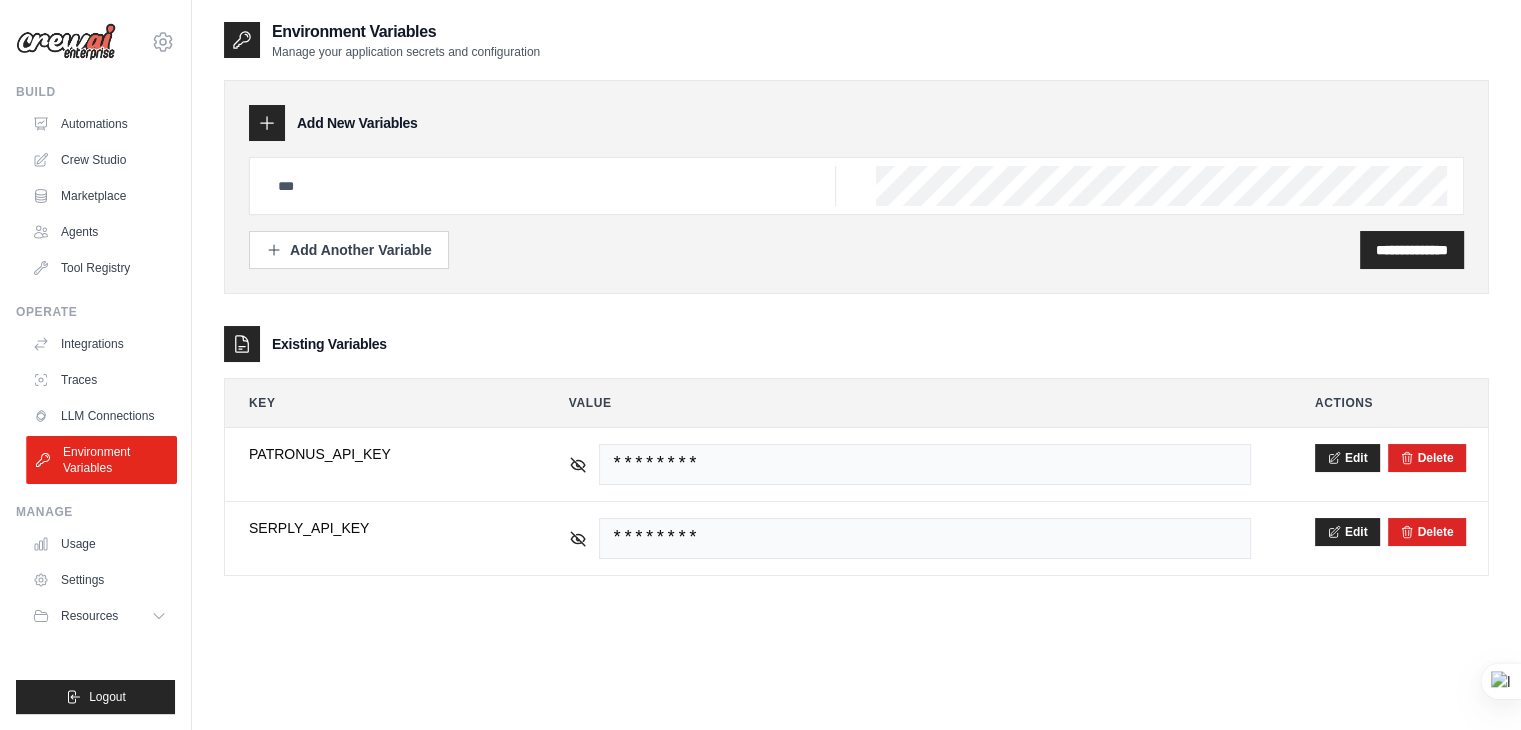 scroll, scrollTop: 40, scrollLeft: 0, axis: vertical 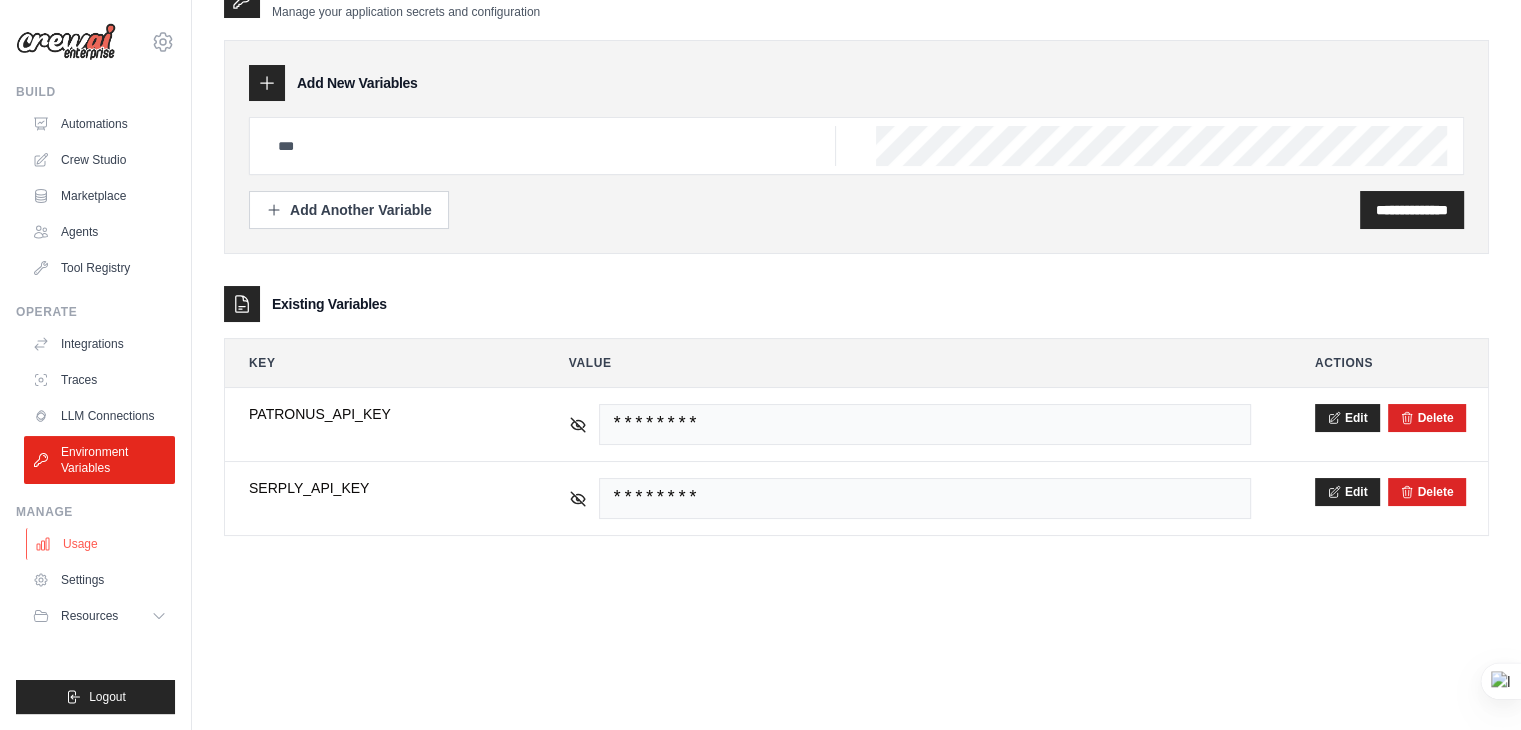 click on "Usage" at bounding box center [101, 544] 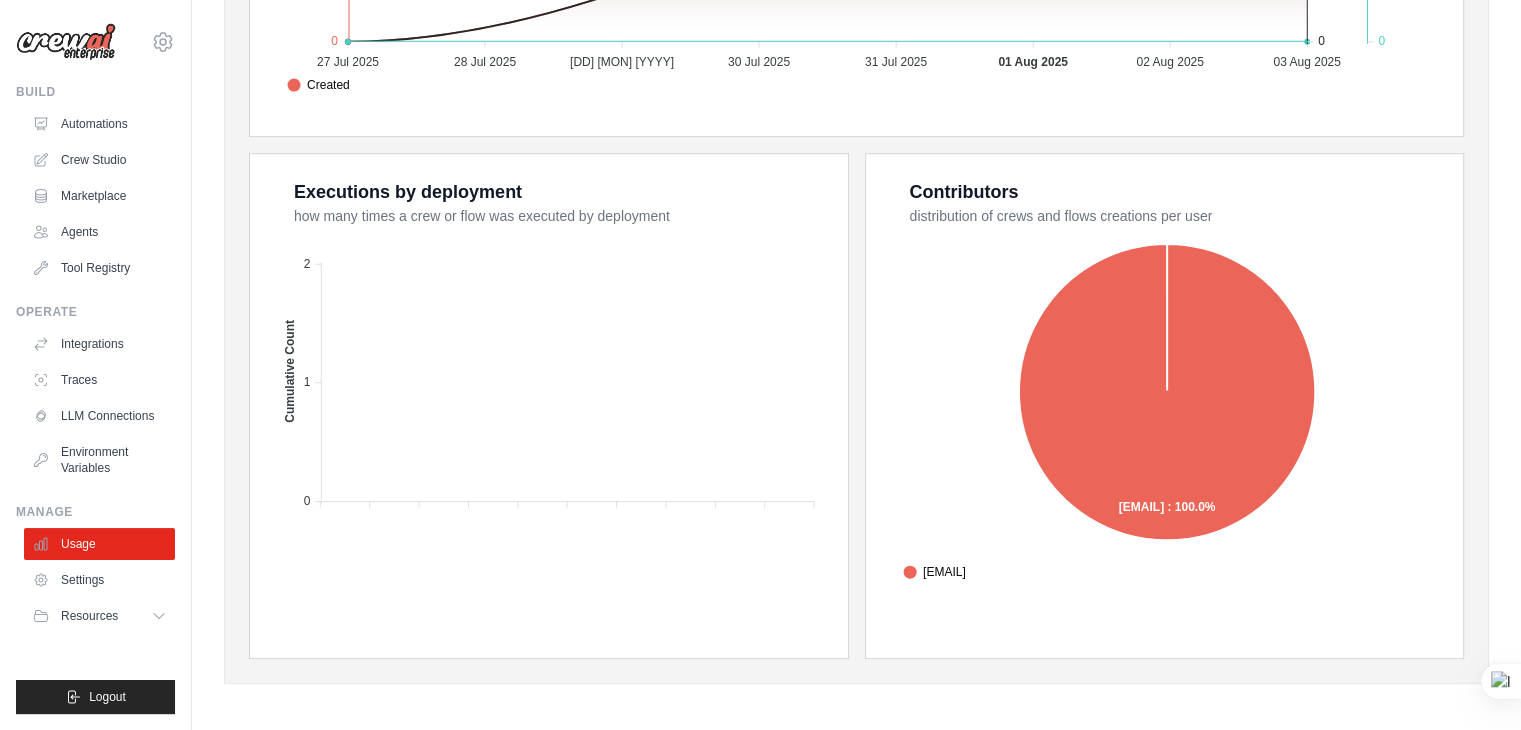 scroll, scrollTop: 717, scrollLeft: 0, axis: vertical 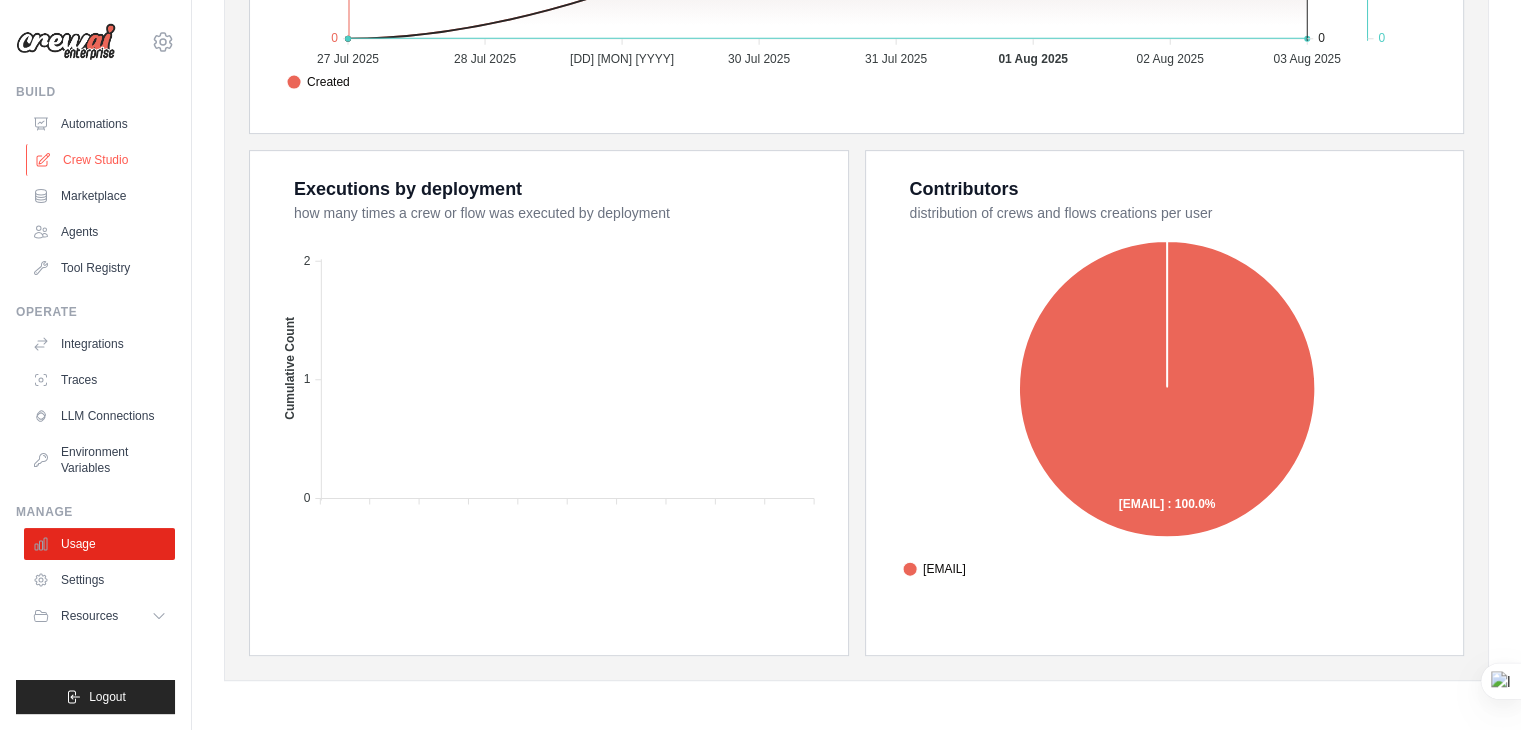 click on "Crew Studio" at bounding box center [101, 160] 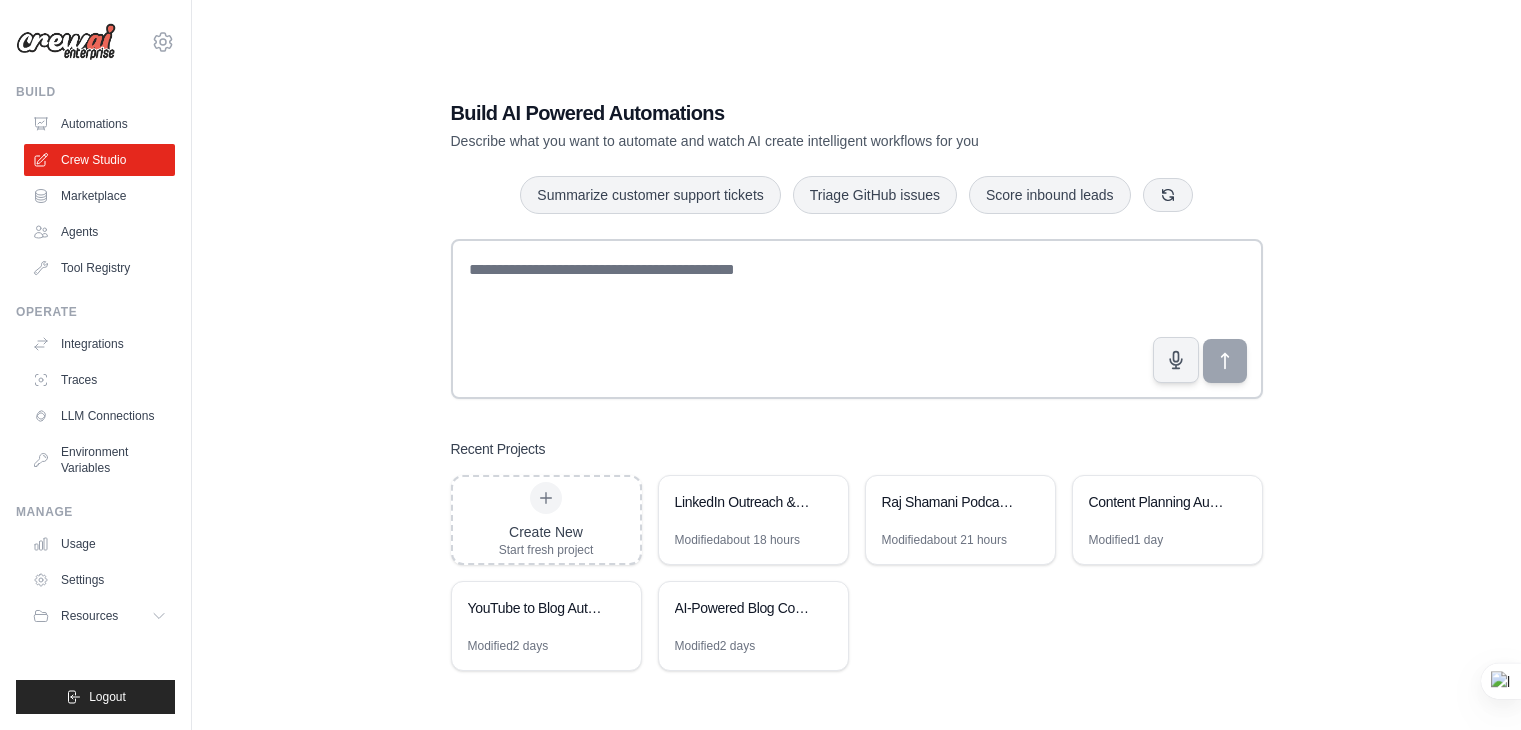 scroll, scrollTop: 0, scrollLeft: 0, axis: both 